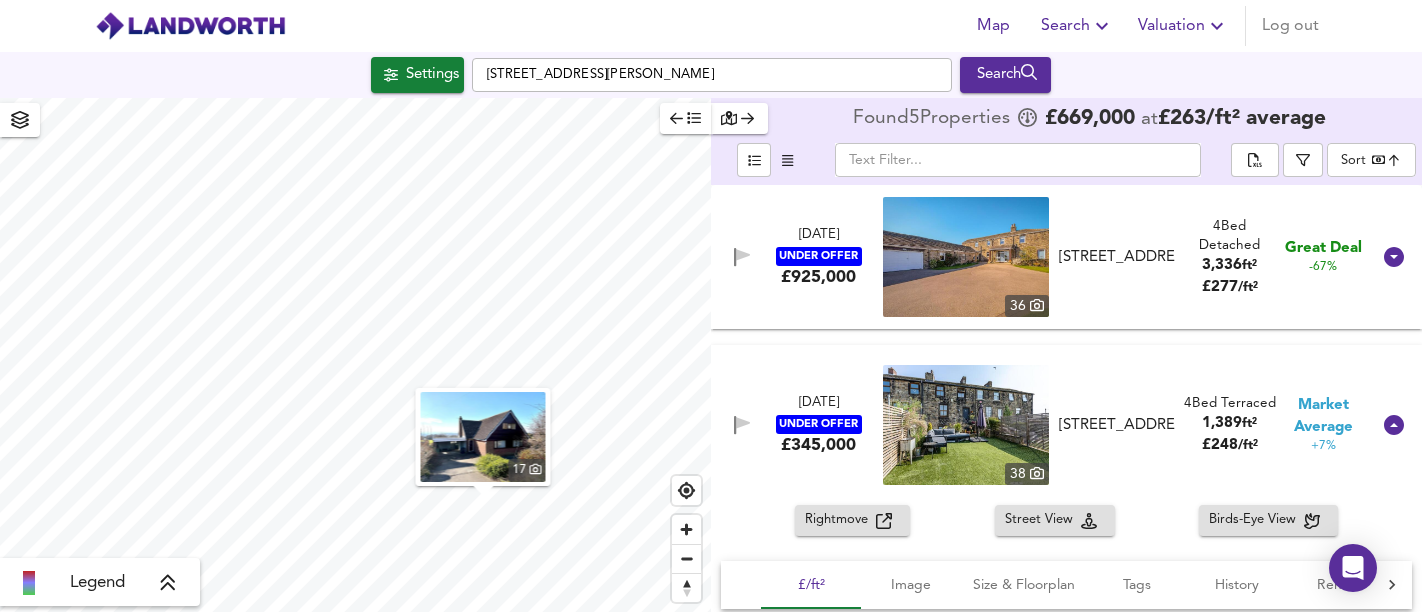 click on "[STREET_ADDRESS][PERSON_NAME]" at bounding box center (712, 75) 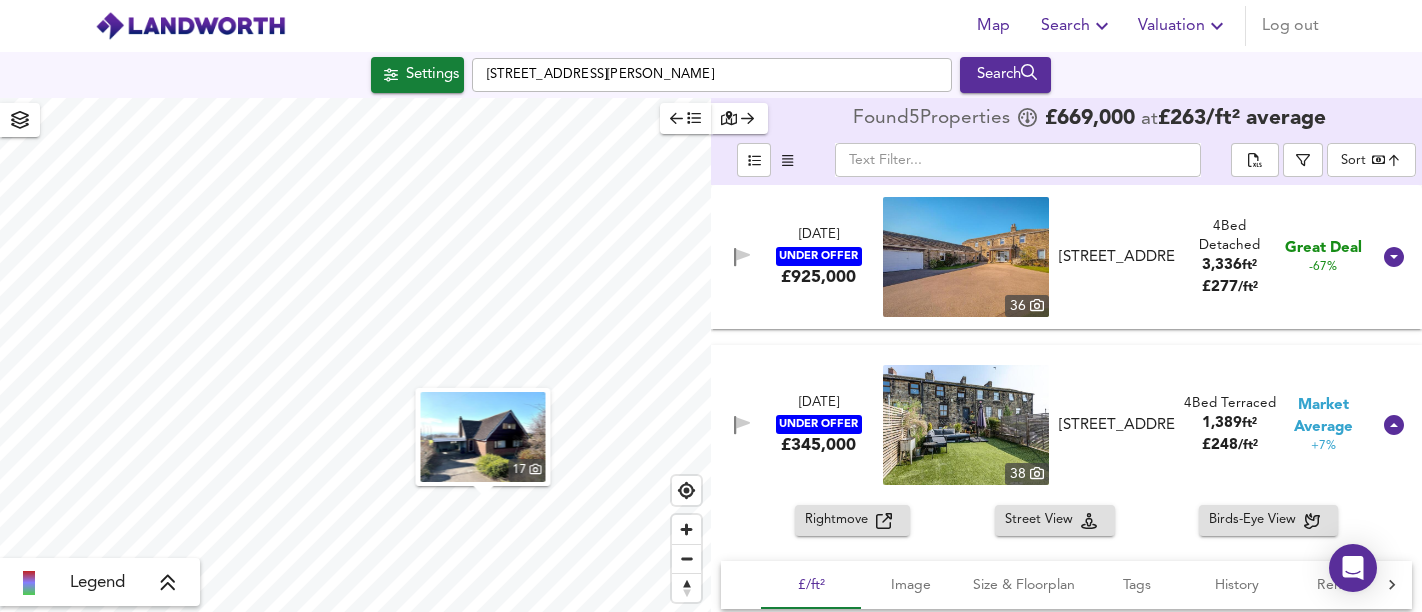 scroll, scrollTop: 0, scrollLeft: 0, axis: both 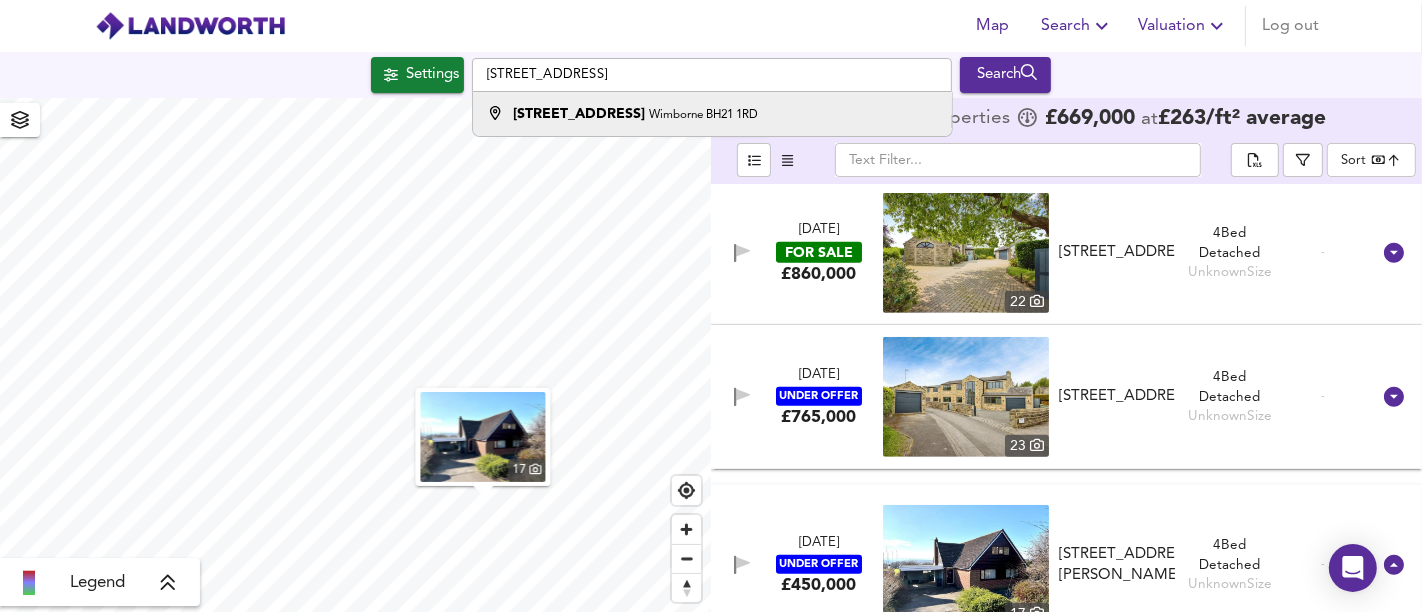 type on "[STREET_ADDRESS]" 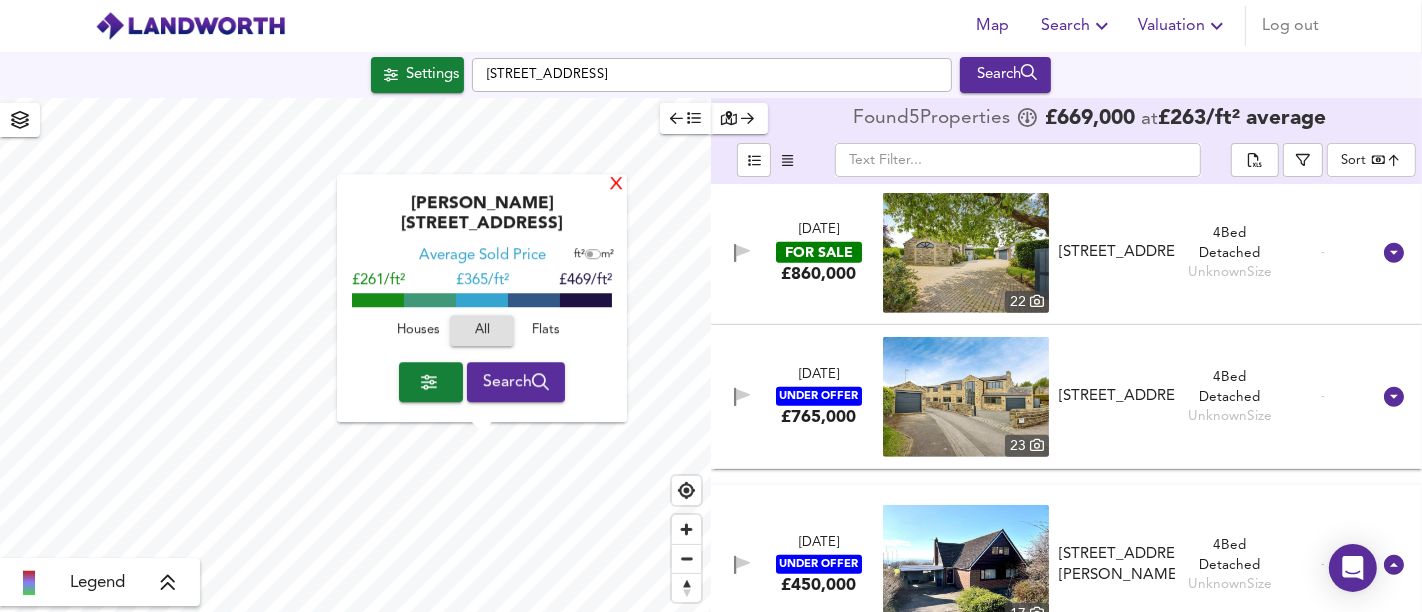 click on "X" at bounding box center [616, 185] 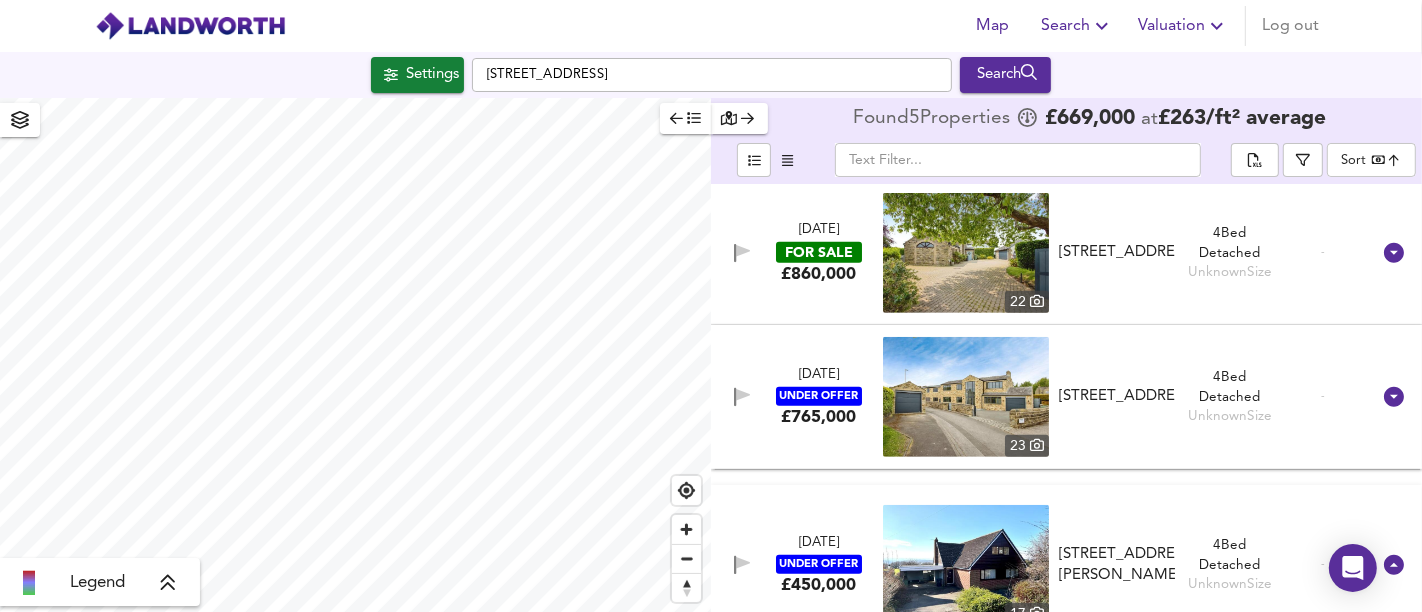 type on "621" 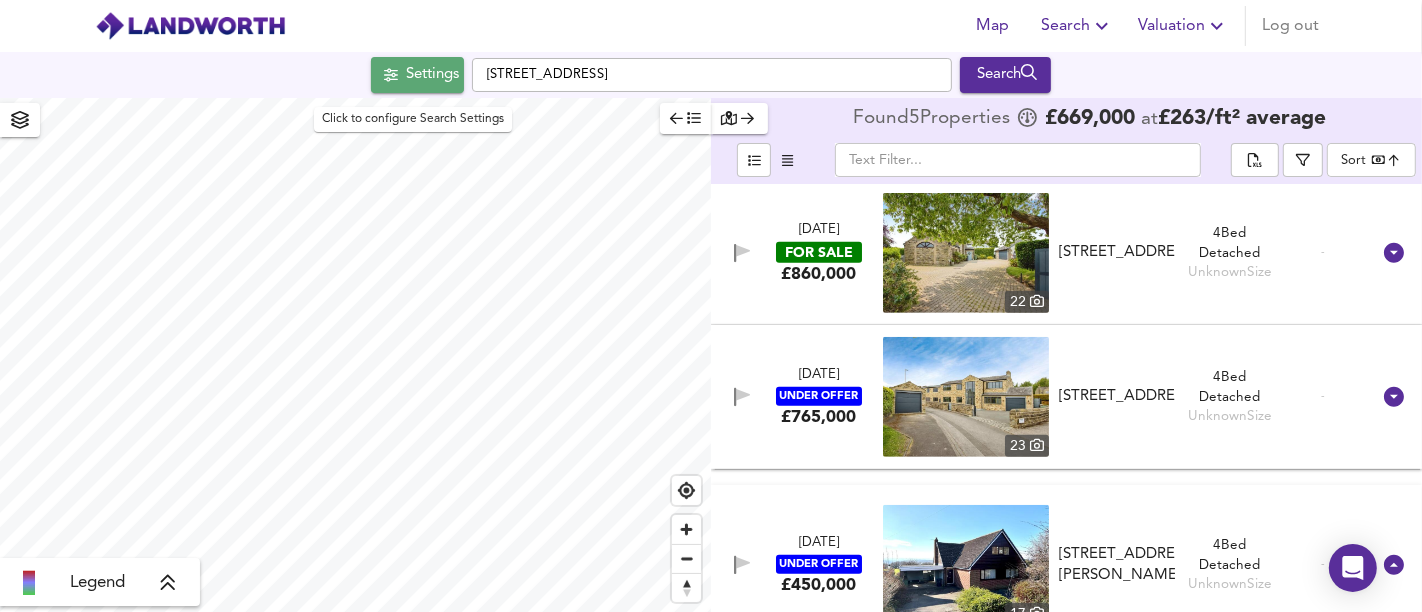 click on "Settings" at bounding box center (432, 75) 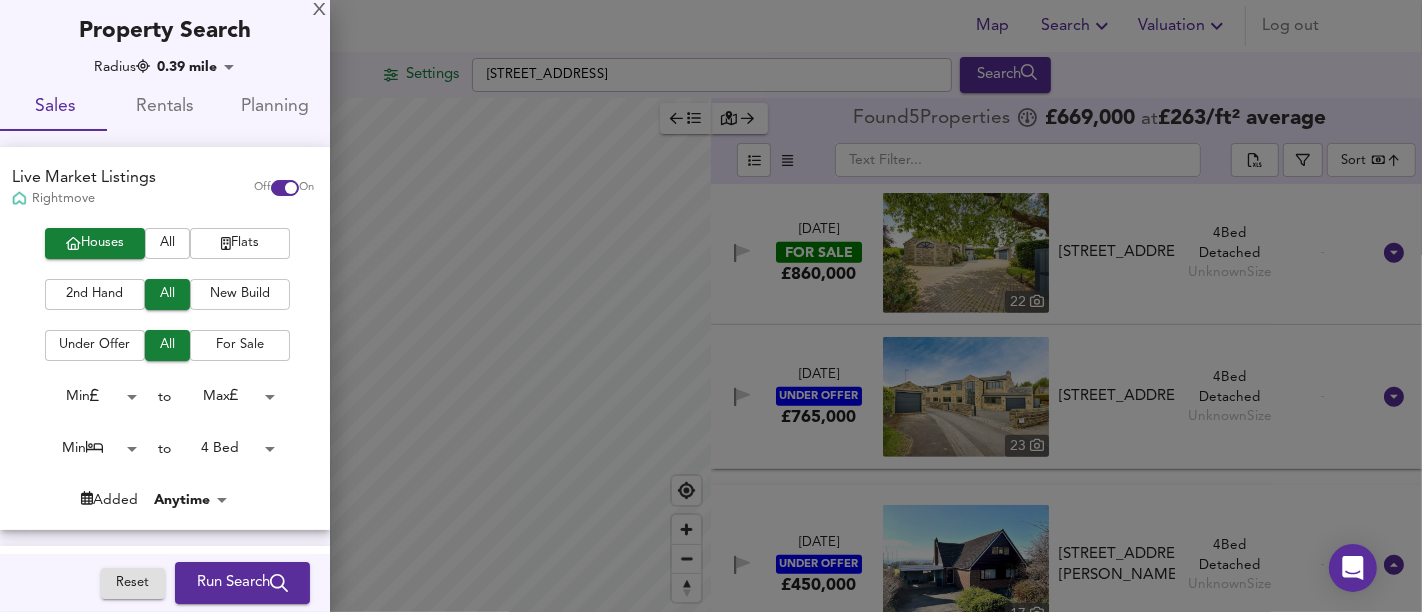 click on "New Build" at bounding box center [240, 294] 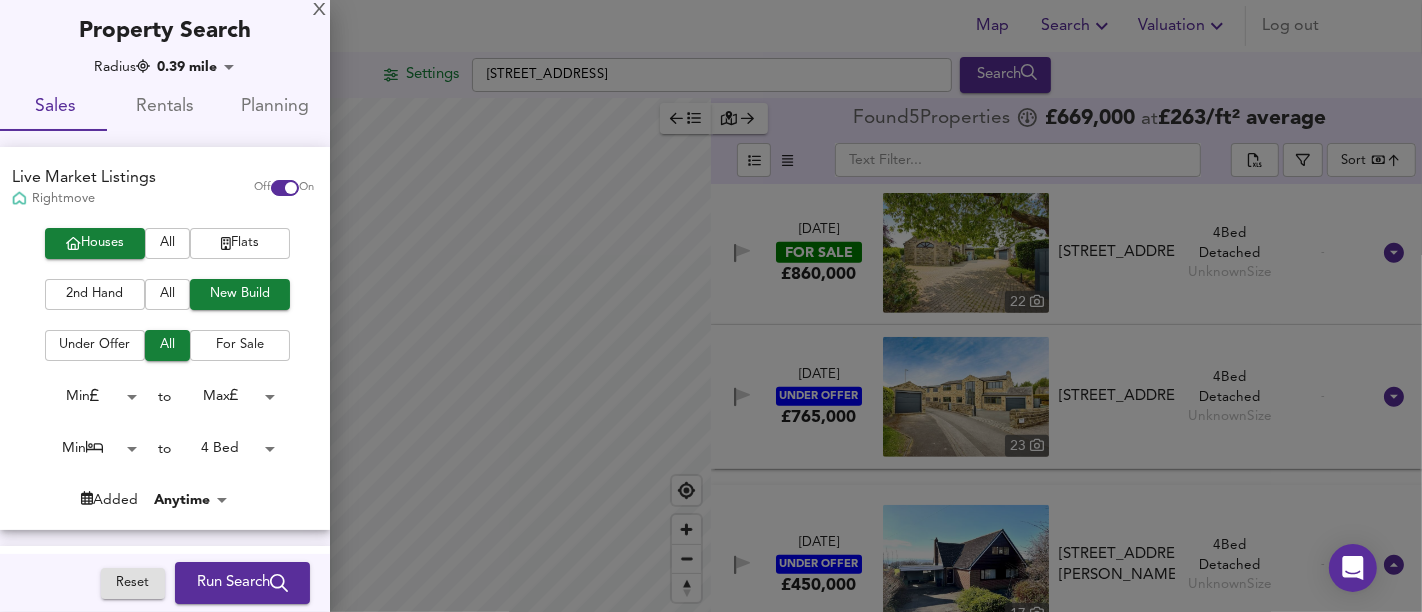 click on "Map Search Valuation Log out        Settings     [STREET_ADDRESS]        Search            Legend       Found  5  Propert ies     £ 669,000   at  £ 263 / ft²   average              ​         Sort   bestdeal ​ [DATE] UNDER OFFER £925,000     [STREET_ADDRESS] 4  Bed   Detached 3,336 ft² £ 277 / ft²   Great Deal -67% [DATE] UNDER OFFER £345,000     [STREET_ADDRESS][GEOGRAPHIC_DATA] 4  Bed   Terraced 1,389 ft² £ 248 / ft²   Market Average +7% Rightmove       Street View       Birds-Eye View       £/ft² Image Size & Floorplan Tags History Rental Agent 4  Bed   Terraced Comparing to   14   nearby sales   Average Terraced Sold Price -100% £ 242/ft² +100% Market Average +7% £248/ft²   38     Floorplan Size: 129m² = 1,389ft² Fireplace :" at bounding box center (711, 306) 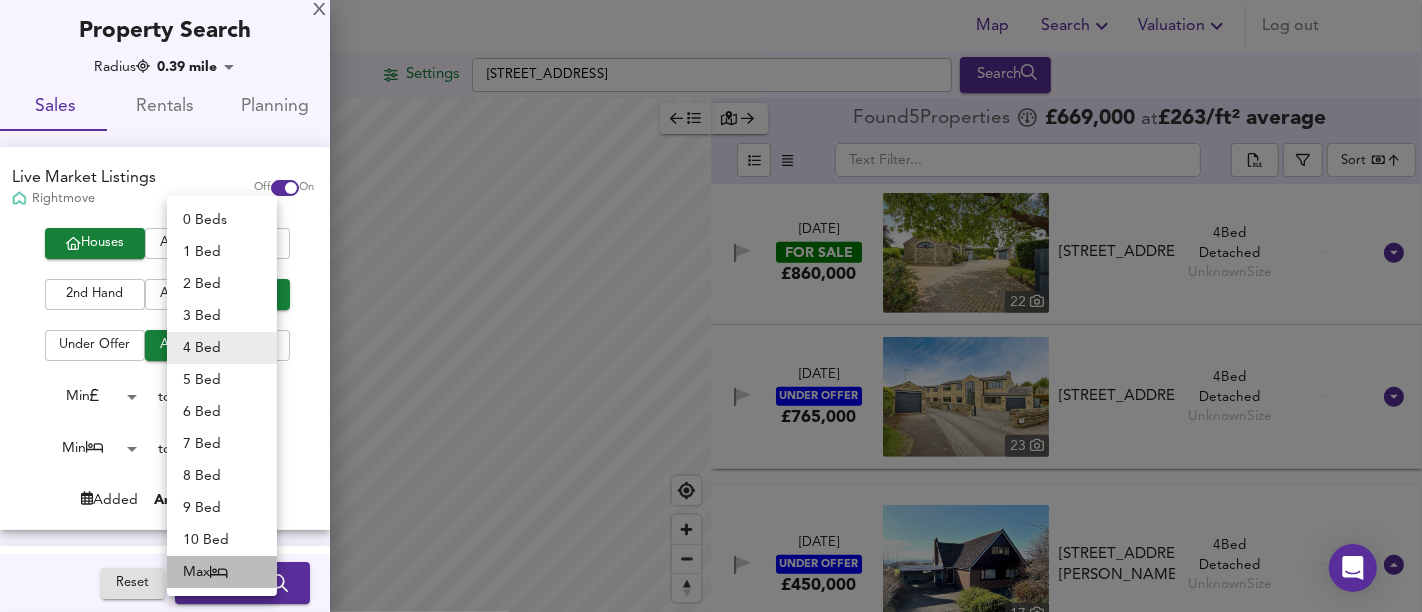 click on "Max" at bounding box center (222, 572) 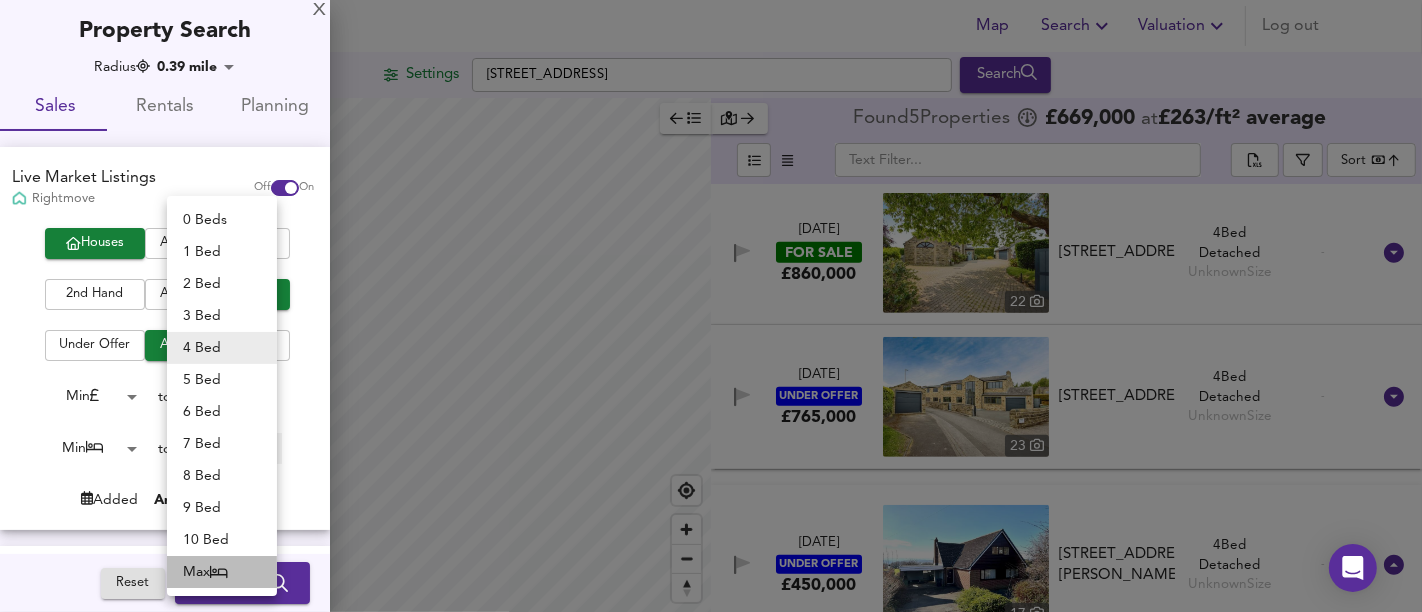 type on "50" 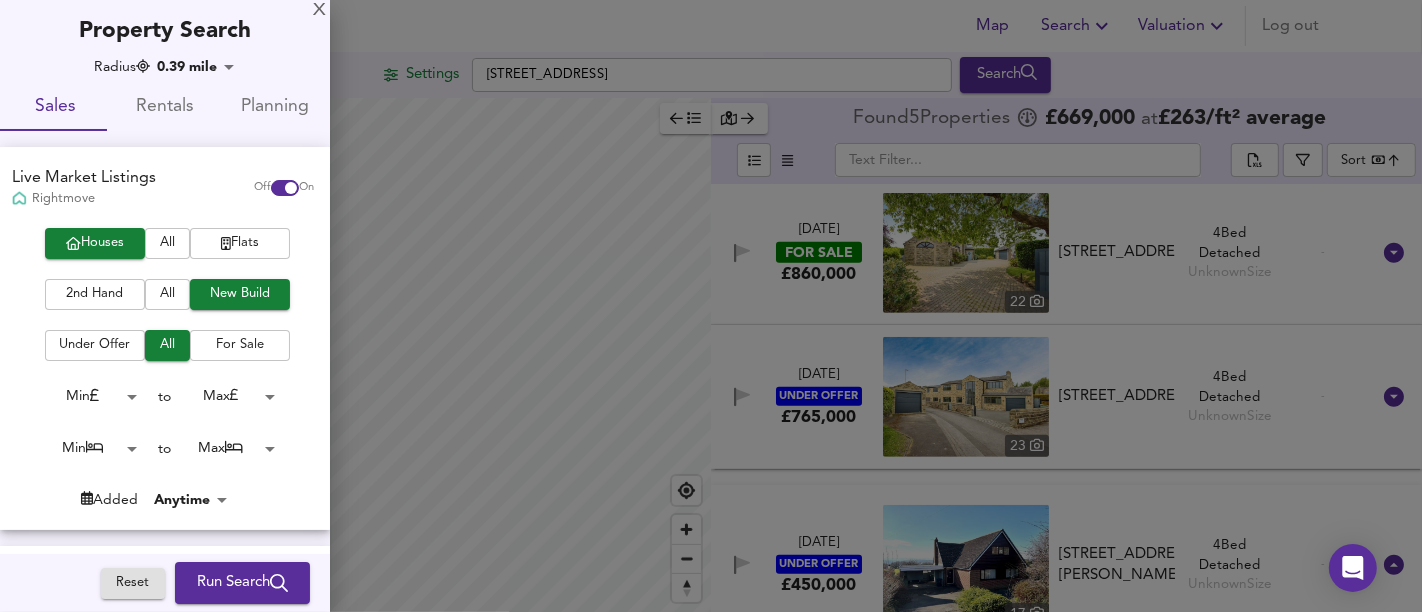 click on "0 Beds 1 Bed 2 Bed 3 Bed 4 Bed 5 Bed 6 Bed 7 Bed 8 Bed 9 Bed 10 Bed Max" at bounding box center [711, 306] 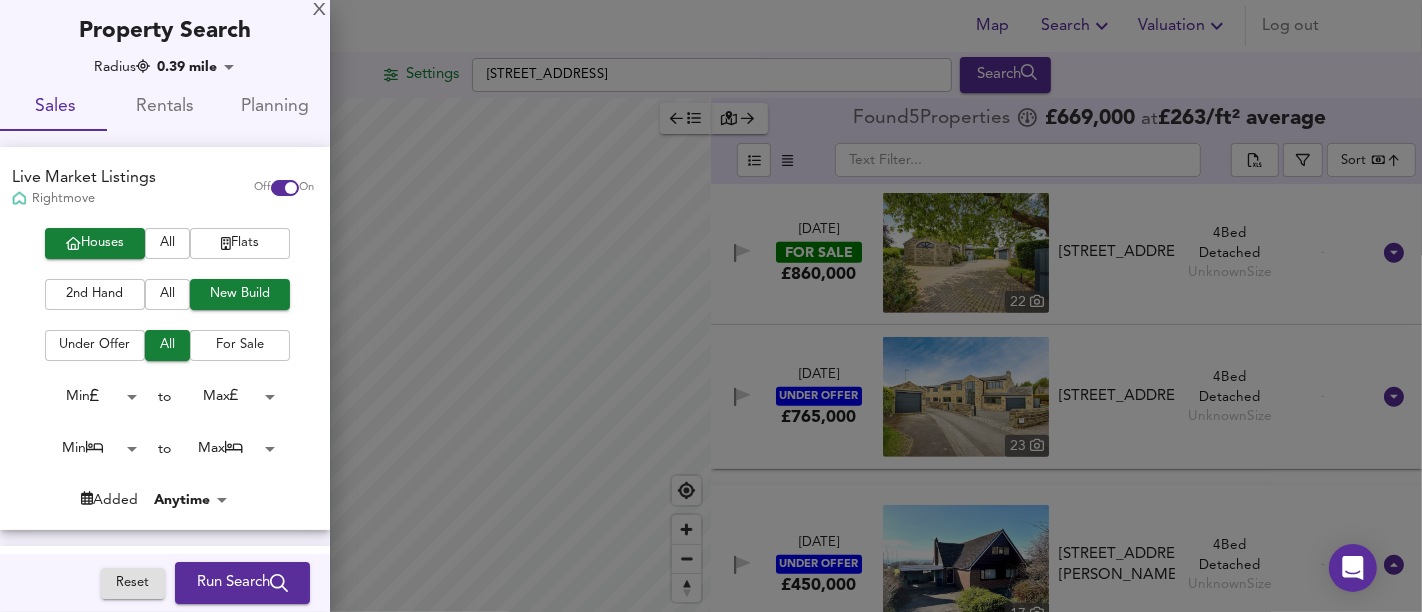 click on "Run Search" at bounding box center (242, 583) 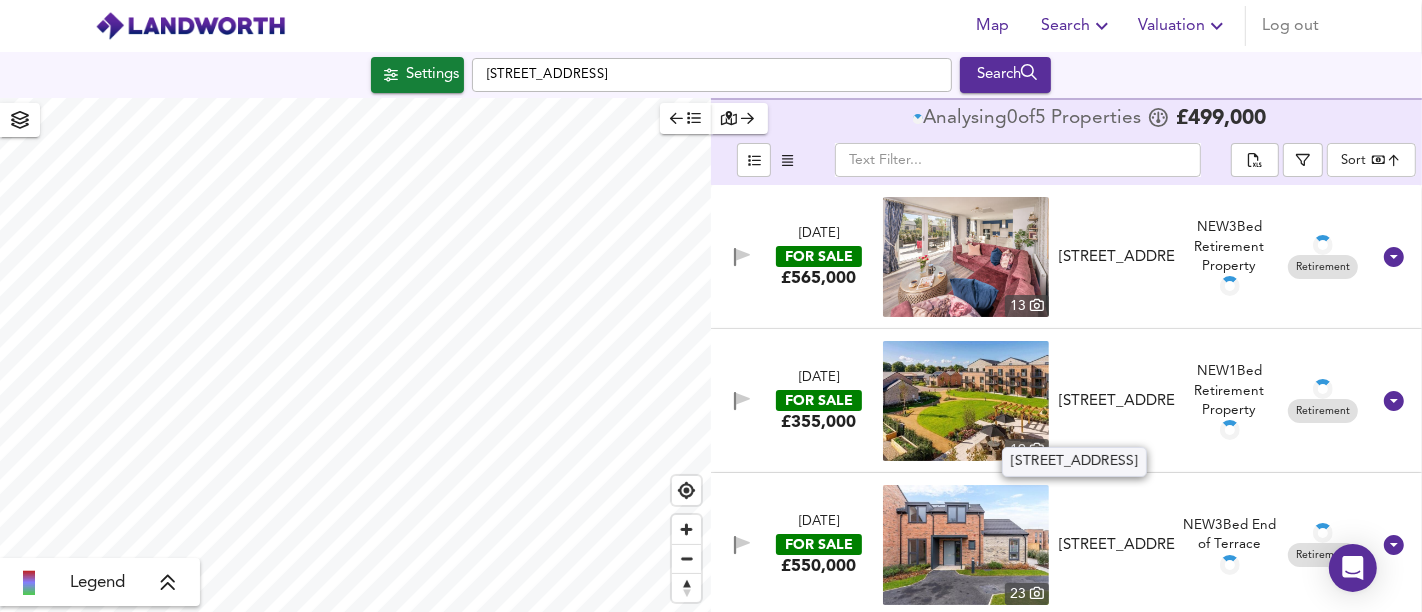 scroll, scrollTop: 111, scrollLeft: 0, axis: vertical 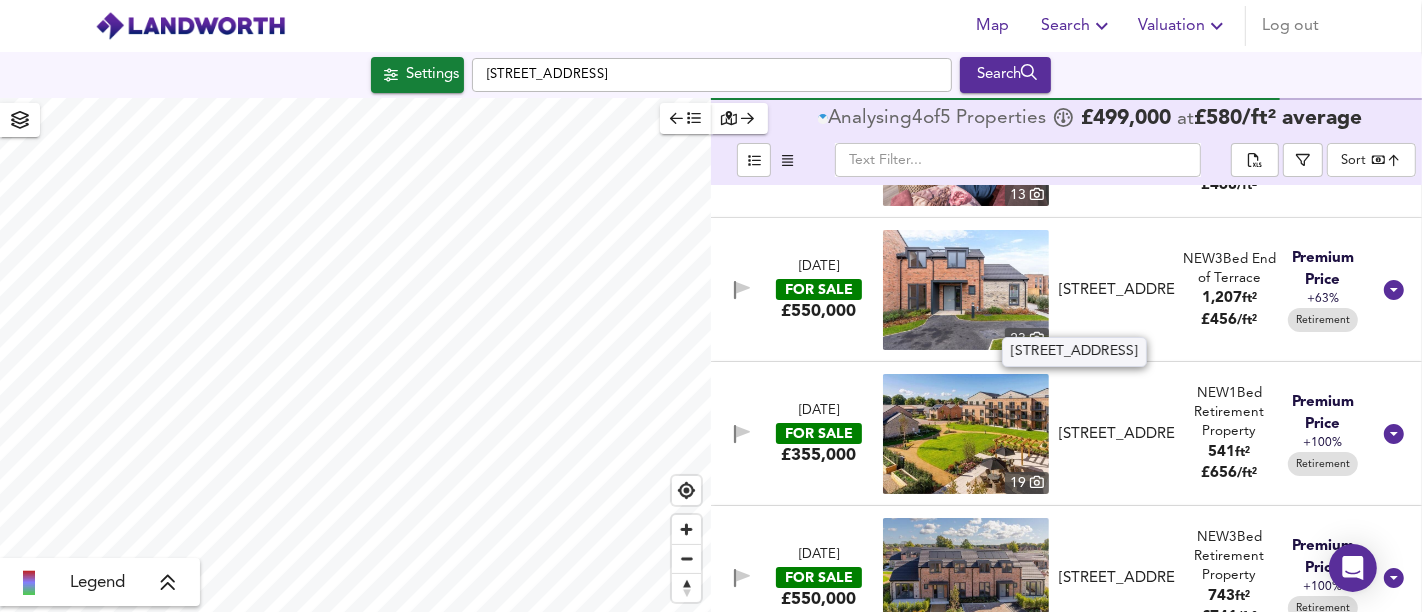 click on "[STREET_ADDRESS]" at bounding box center [1117, 290] 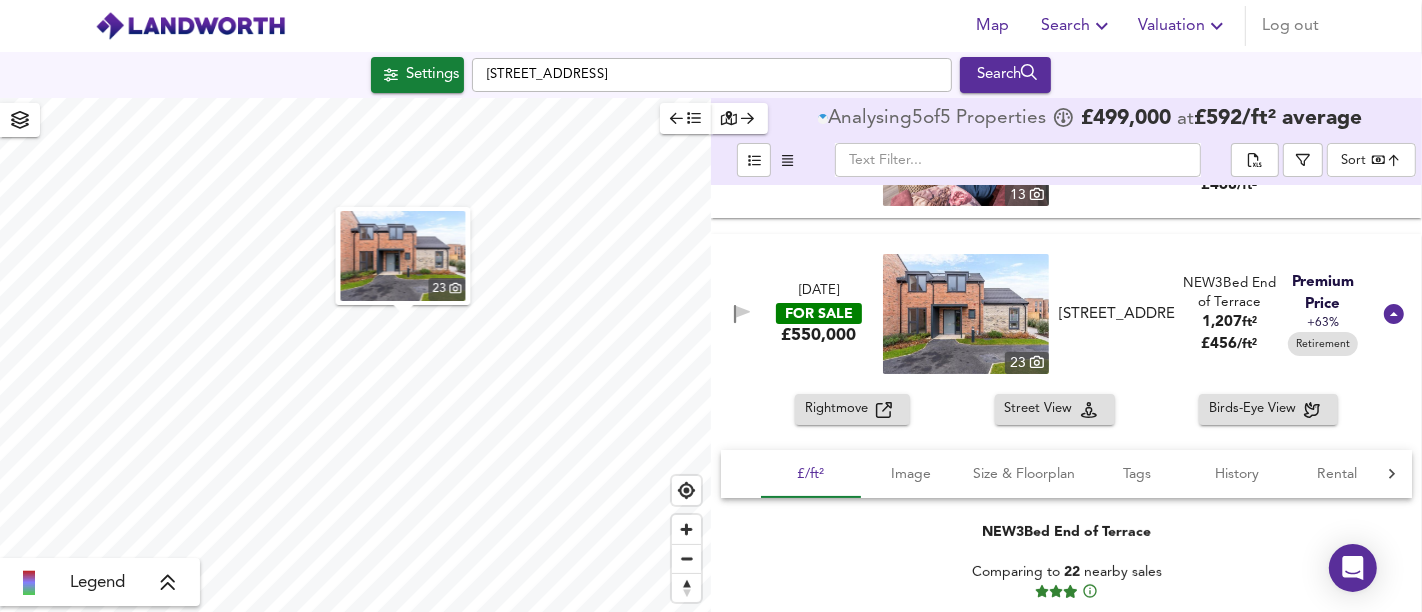 click at bounding box center [403, 256] 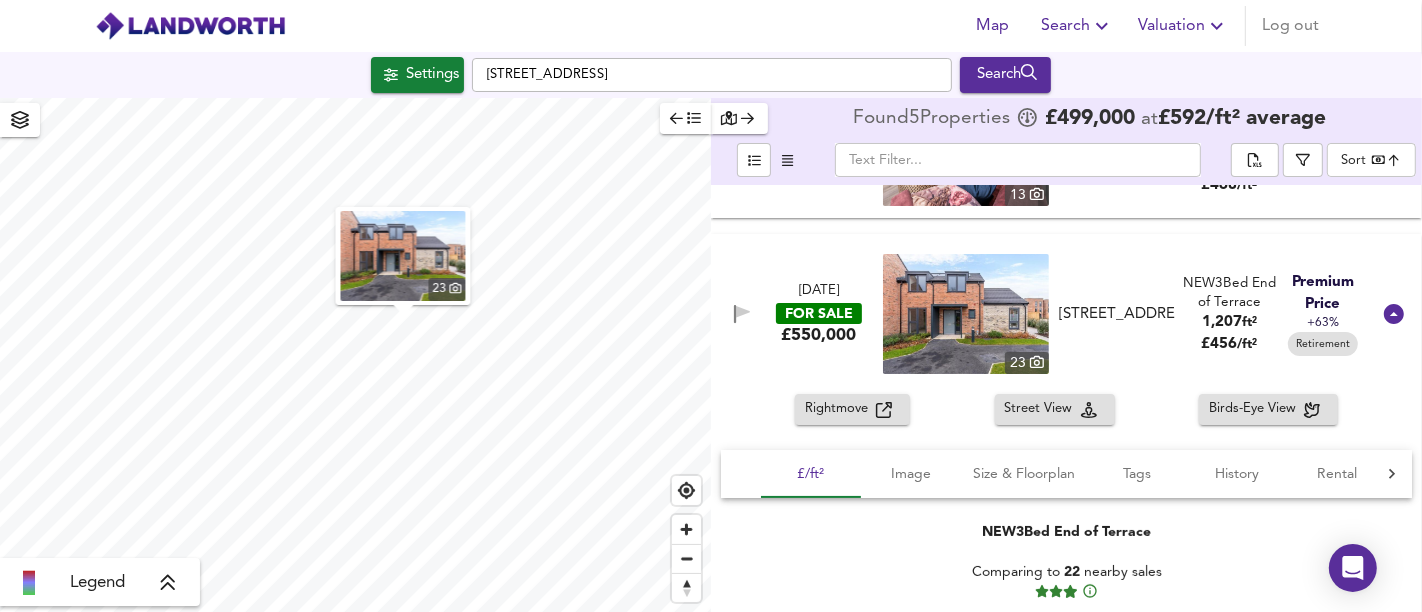 click on "[DATE] FOR SALE £550,000     [STREET_ADDRESS] NEW  3  Bed   End of Terrace 1,207 ft² £ 456 / ft²   Premium Price +63% Retirement" at bounding box center [1042, 314] 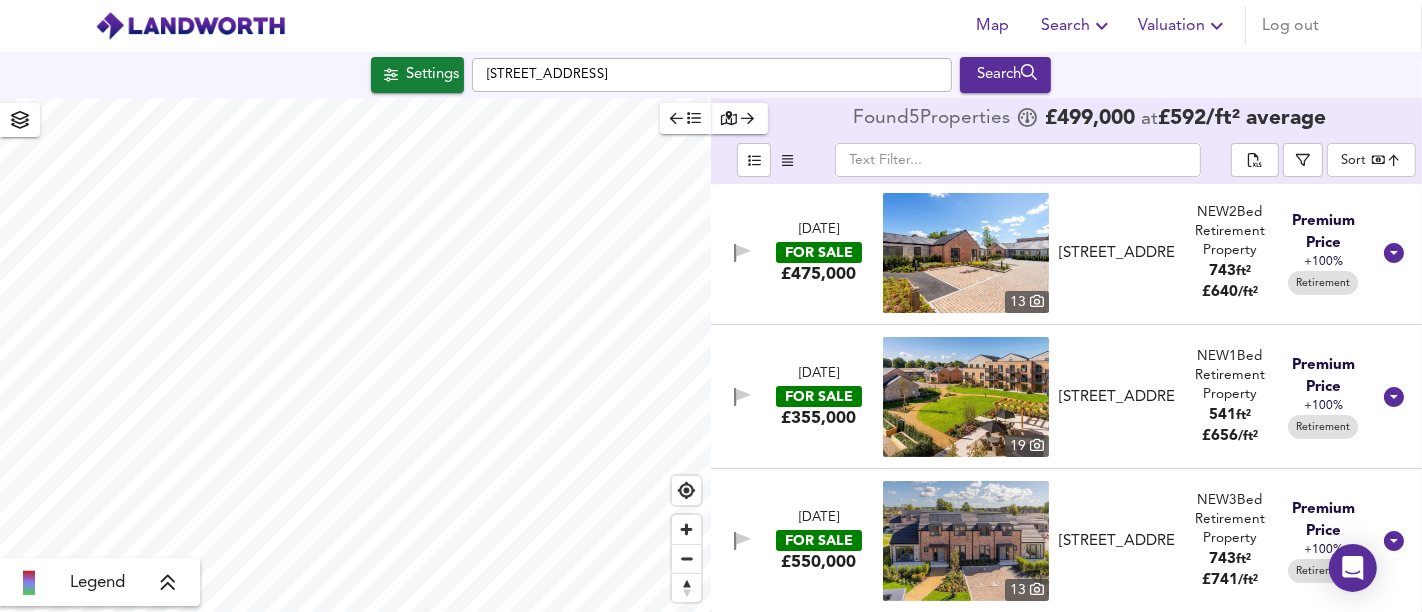 scroll, scrollTop: 0, scrollLeft: 0, axis: both 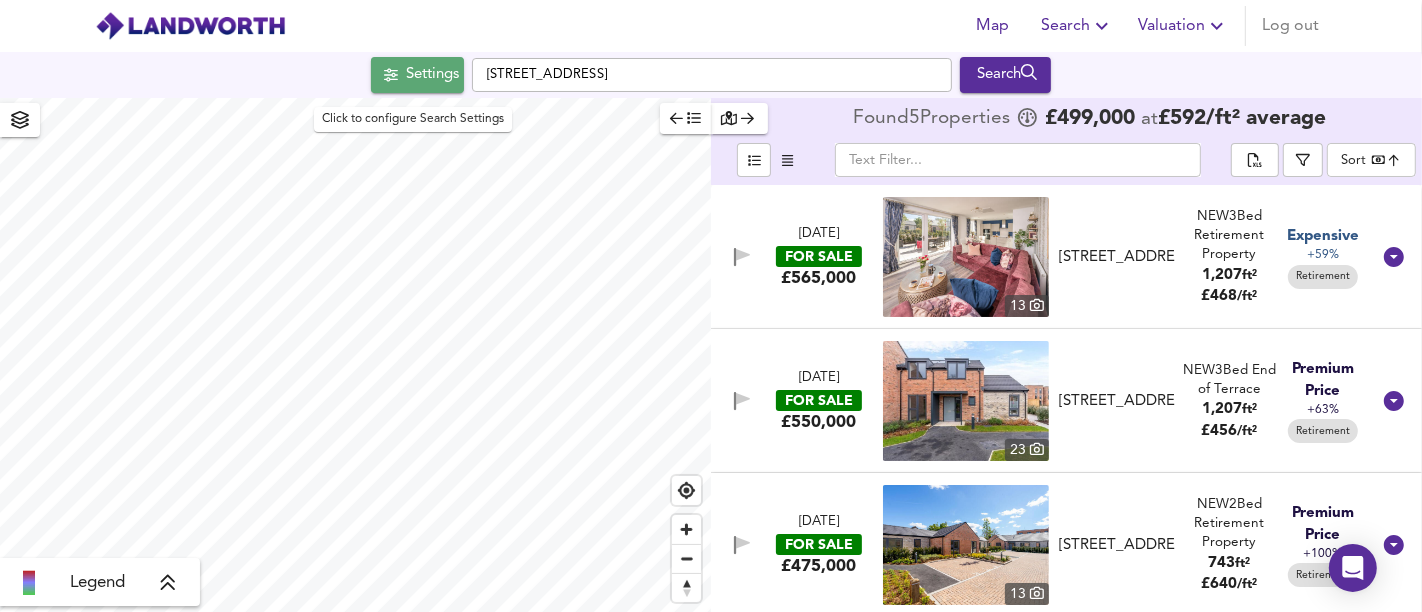 click on "Settings" at bounding box center (432, 75) 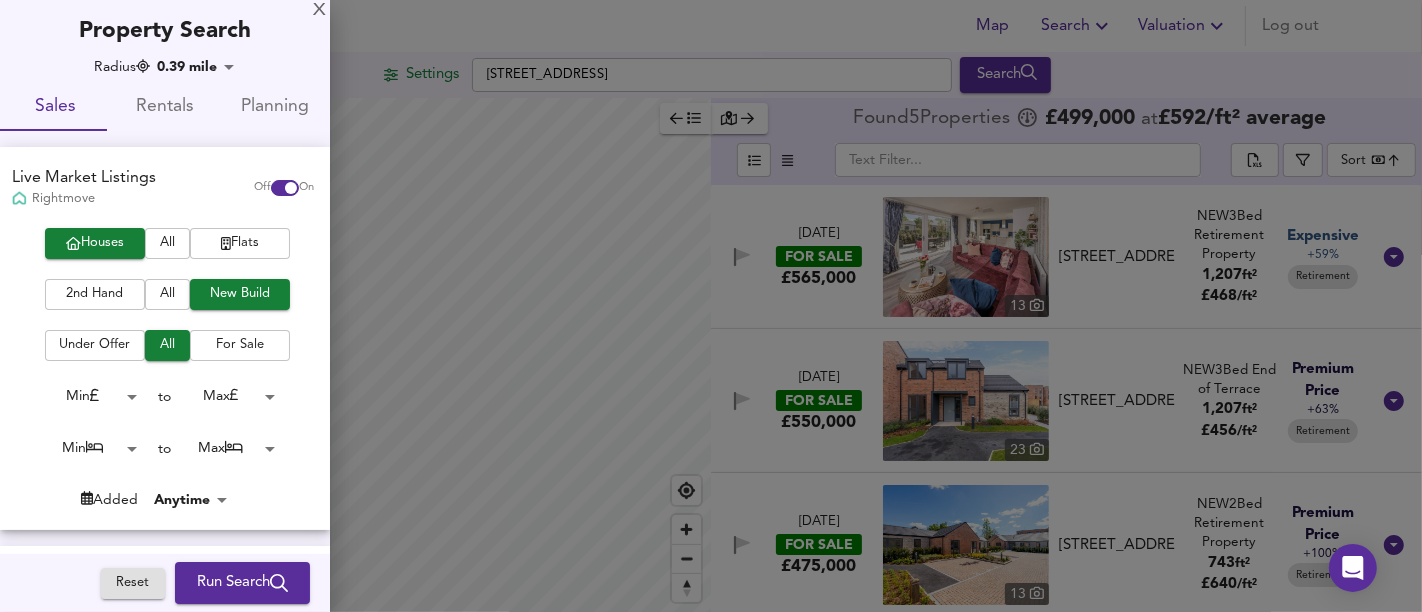 drag, startPoint x: 531, startPoint y: 381, endPoint x: 521, endPoint y: 356, distance: 26.925823 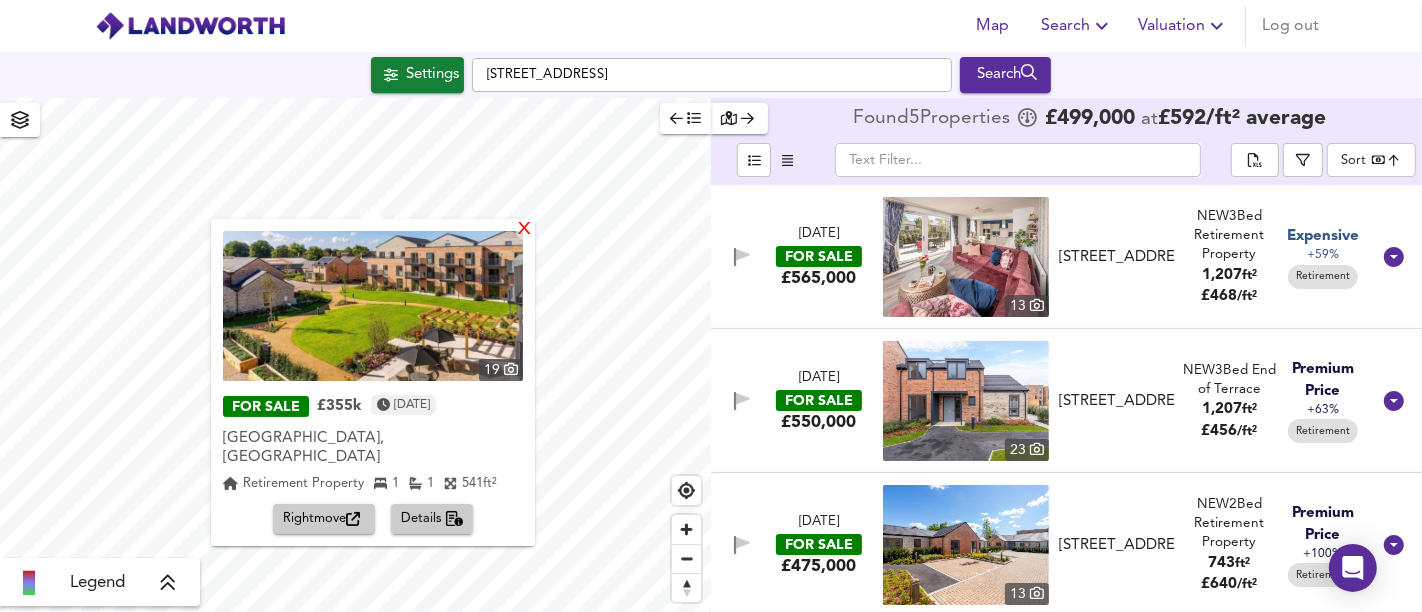 click on "X" at bounding box center (524, 230) 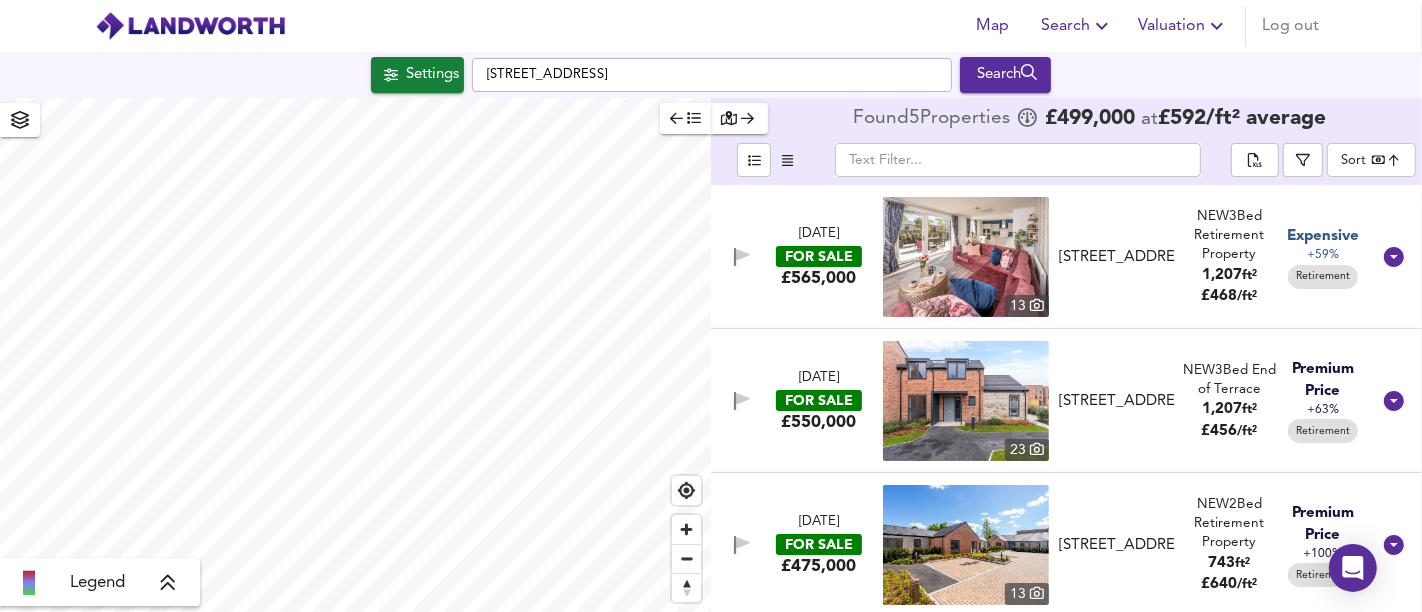 click on "Settings" at bounding box center (432, 75) 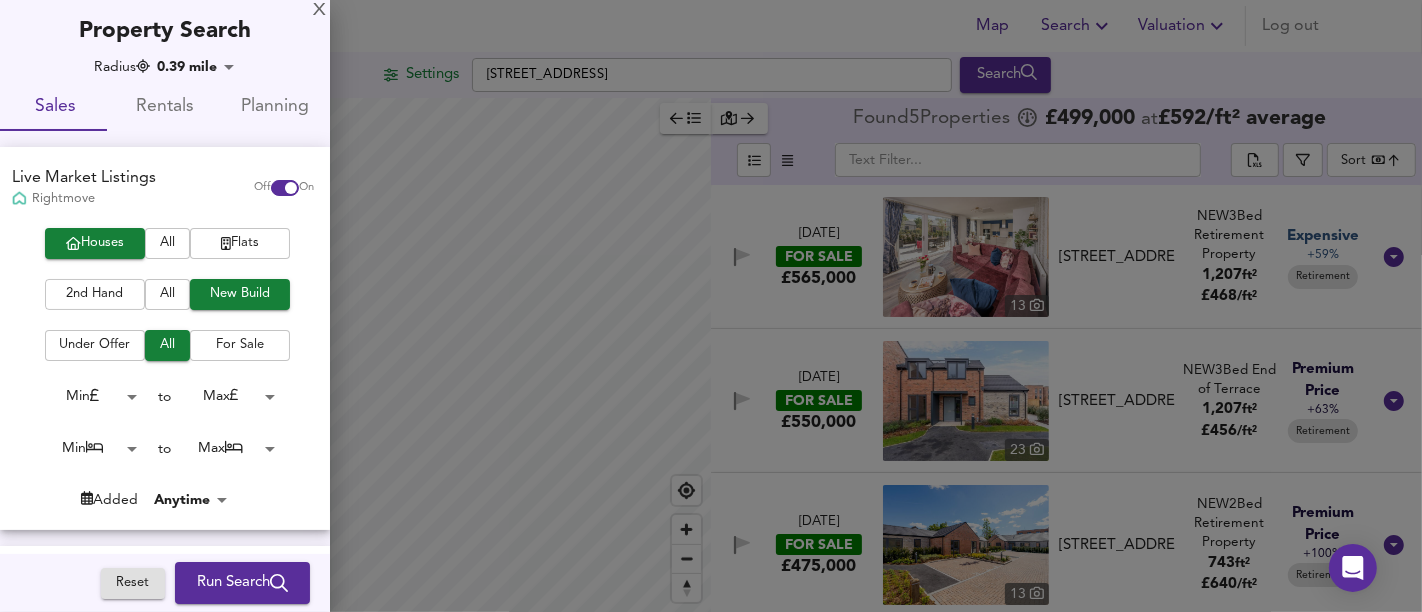 click on "2nd Hand" at bounding box center (95, 294) 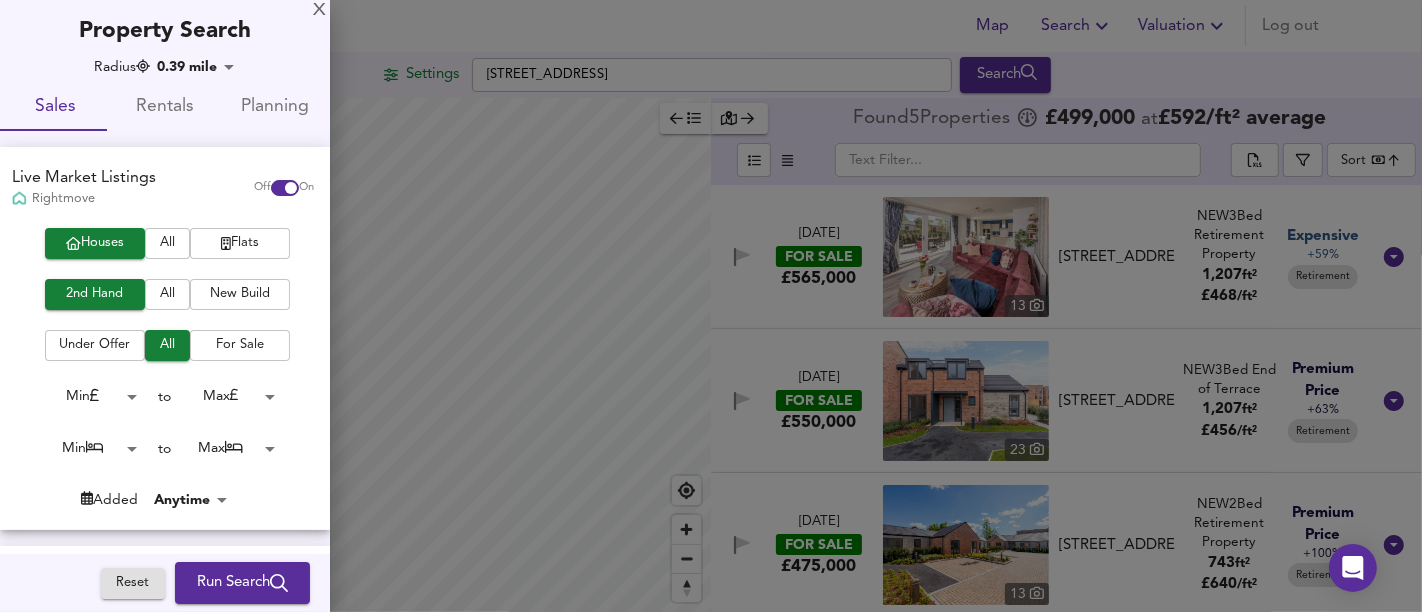 click on "Run Search" at bounding box center [242, 583] 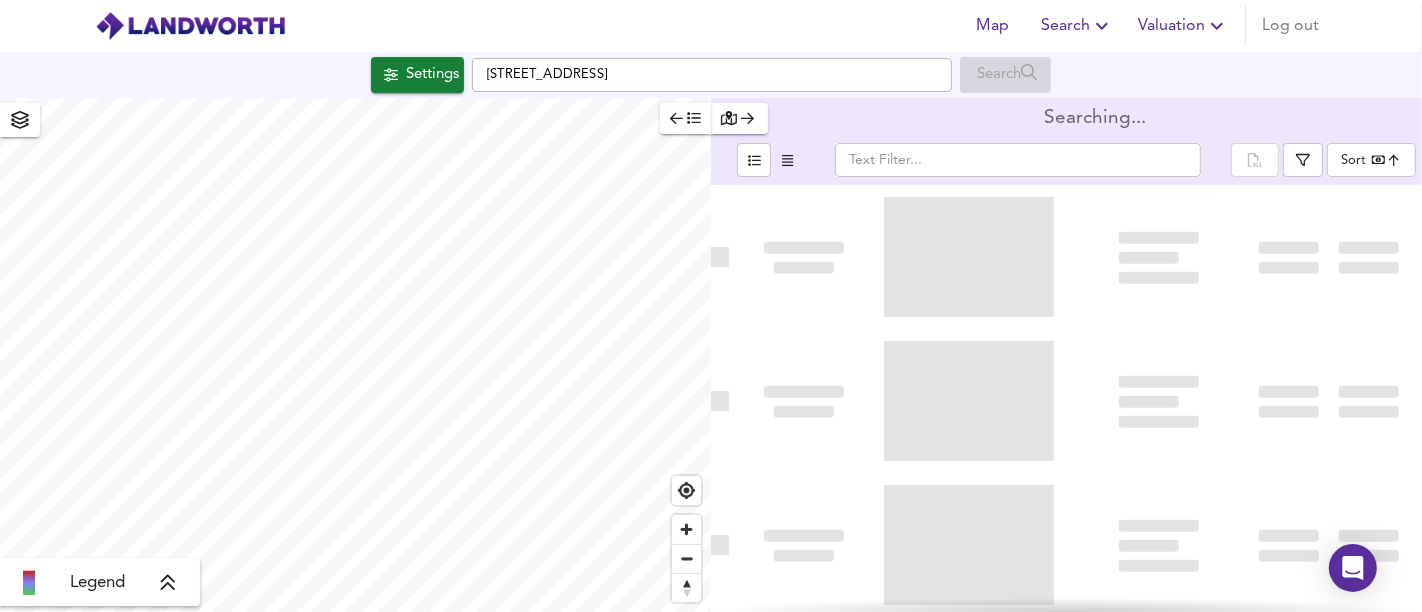 type on "bestdeal" 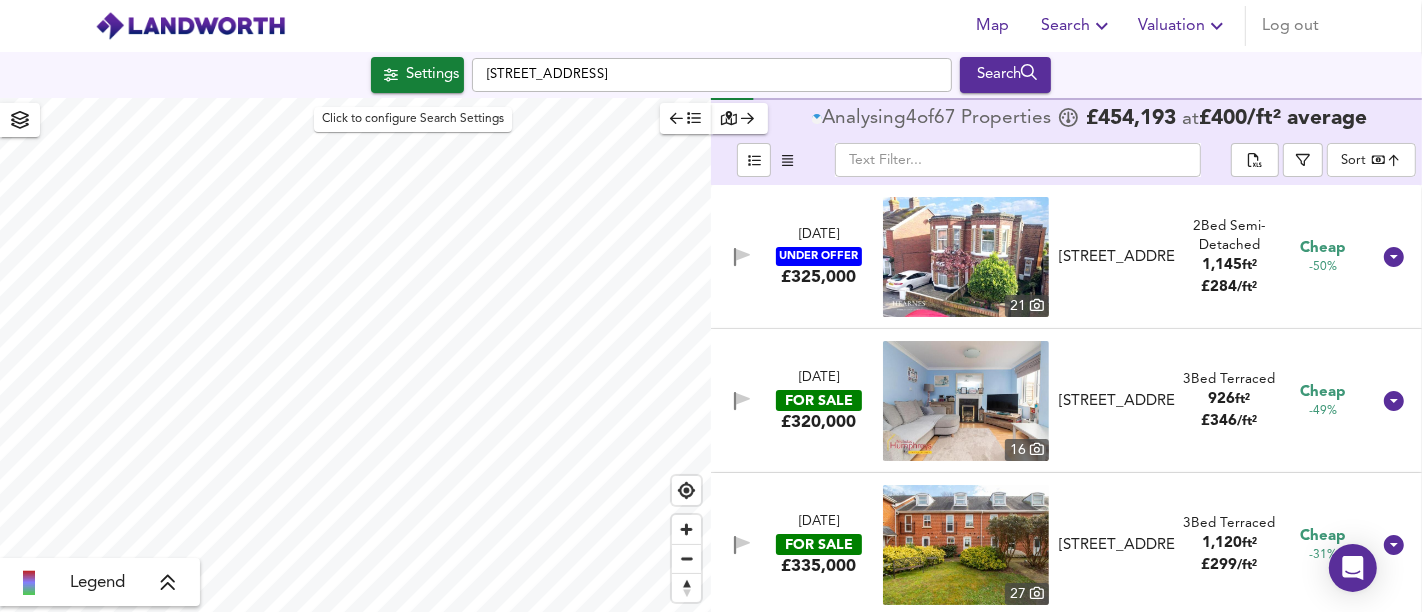 click on "Settings" at bounding box center (417, 75) 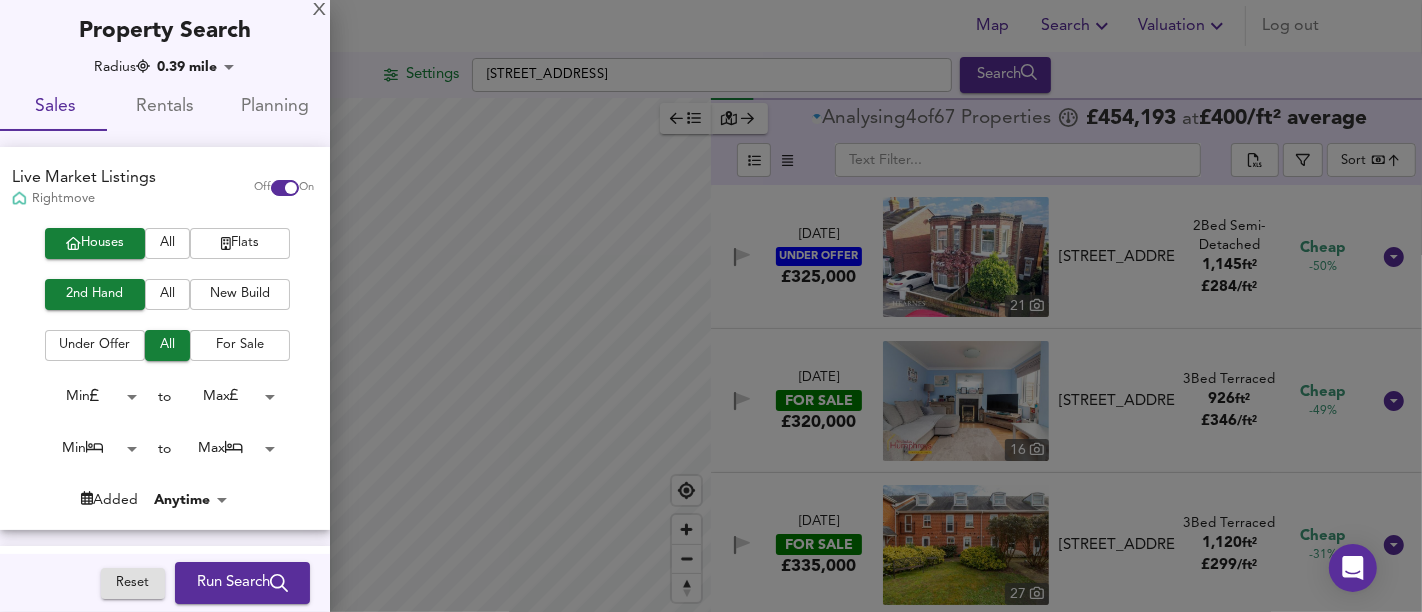 click on "Map Search Valuation Log out        Settings     [STREET_ADDRESS]        Search            Legend         Analysing  4  of  67   Propert ies     £ 454,193   at  £ 400 / ft²   average              ​         Sort   bestdeal ​ [DATE] UNDER OFFER £325,000     [STREET_ADDRESS] 2  Bed   Semi-Detached 1,145 ft² £ 284 / ft²   Cheap -50% [DATE] FOR SALE £320,000     [STREET_ADDRESS] 3  Bed   Terraced 926 ft² £ 346 / ft²   Cheap -49% [DATE] FOR SALE £335,000     [STREET_ADDRESS][GEOGRAPHIC_DATA] 1,120 ft² £ 299 / ft²   Cheap -31% [DATE] FOR SALE £295,000     [STREET_ADDRESS] 2  Bed   Terraced 776 ft² £ 380 / ft²   Market Average -15% [DATE] UNDER OFFER £270,000     12     2  Bed" at bounding box center (711, 306) 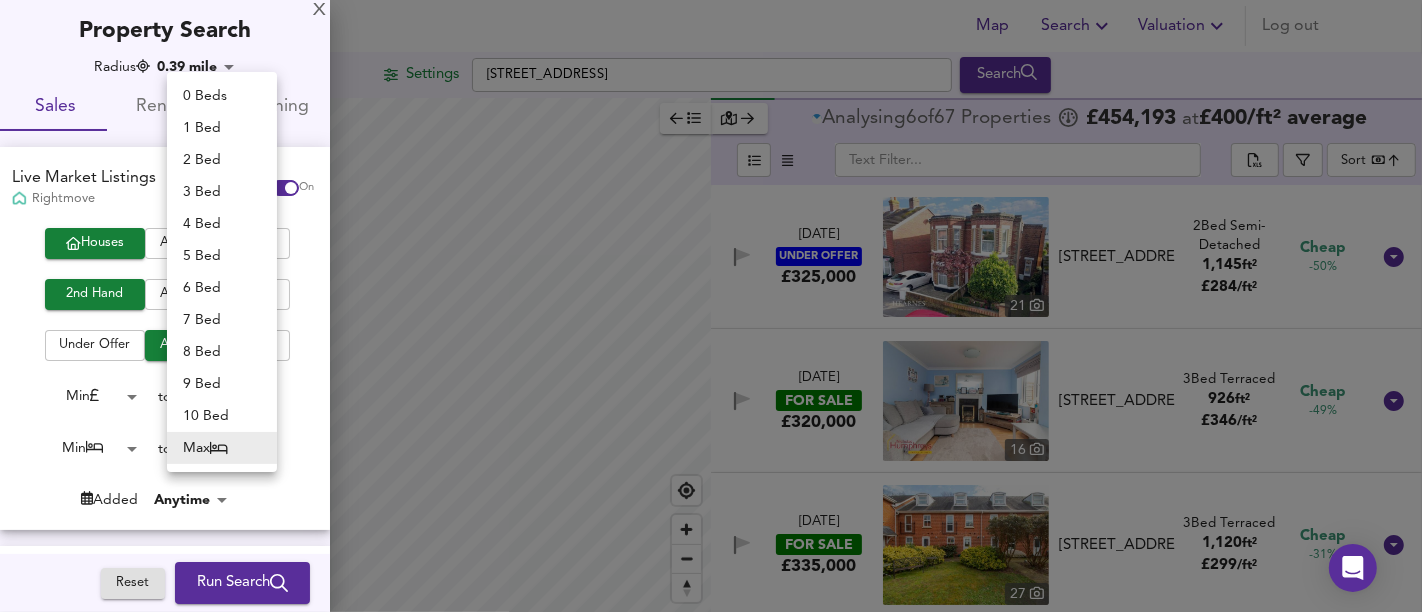 click on "4 Bed" at bounding box center [222, 224] 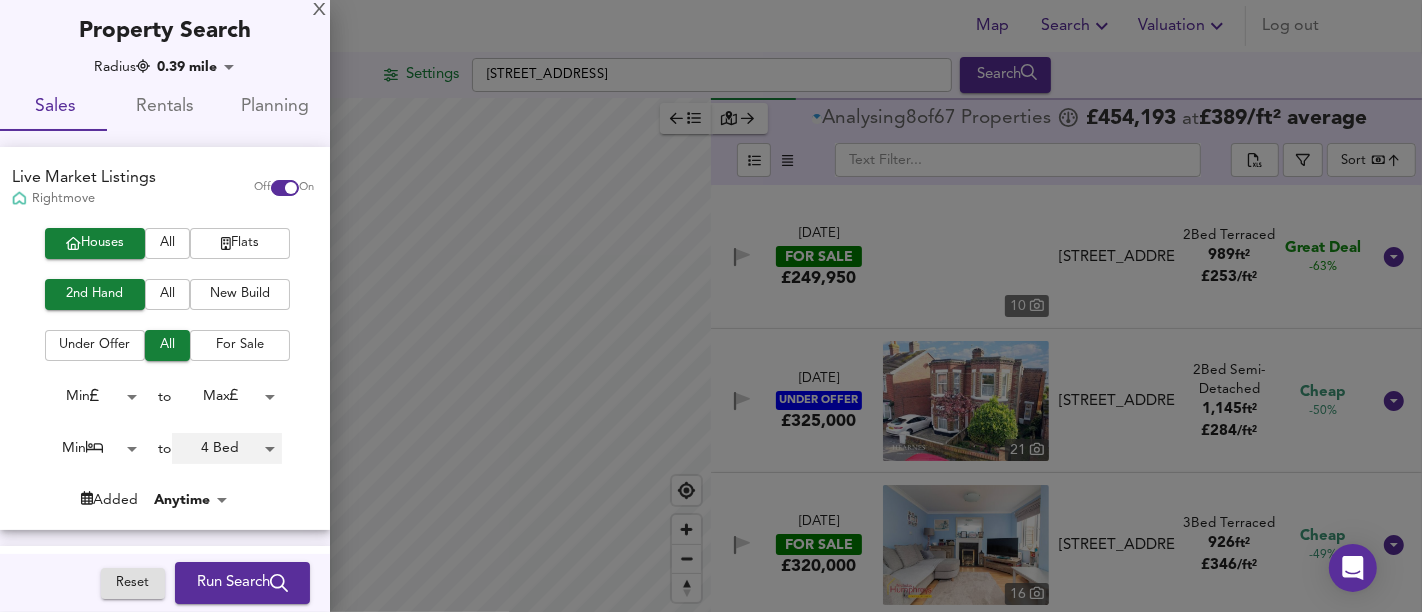 type on "4" 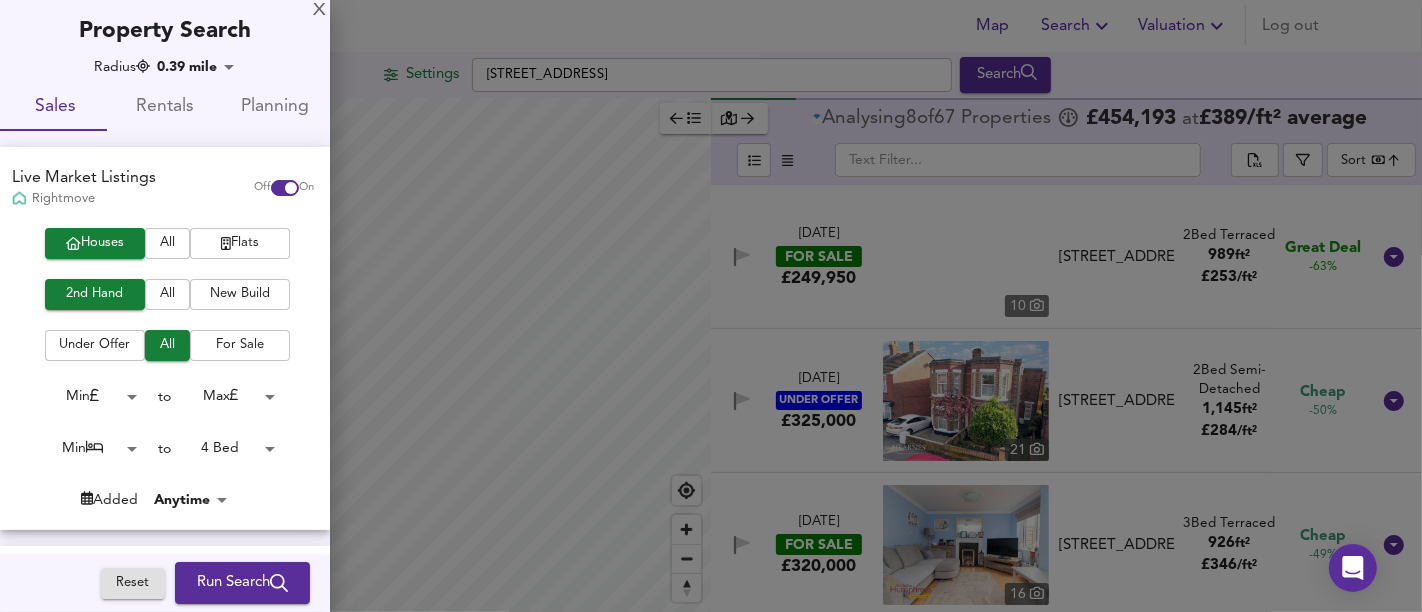 click on "Map Search Valuation Log out        Settings     [STREET_ADDRESS]        Search            Legend         Analysing  8  of  67   Propert ies     £ 454,193   at  £ 389 / ft²   average              ​         Sort   bestdeal ​ [DATE] FOR SALE £249,950     [STREET_ADDRESS][GEOGRAPHIC_DATA][STREET_ADDRESS] 2  Bed   Terraced 989 ft² £ 253 / ft²   Great Deal -63% [DATE] UNDER OFFER £325,000     [STREET_ADDRESS] 2  Bed   Semi-Detached 1,145 ft² £ 284 / ft²   Cheap -50% [DATE] FOR SALE £320,000     [STREET_ADDRESS] 3  Bed   Terraced 926 ft² £ 346 / ft²   Cheap -49% [DATE] FOR SALE £335,000     [STREET_ADDRESS][GEOGRAPHIC_DATA][STREET_ADDRESS] 3  Bed   Terraced 1,120 ft² £ 299 / ft²   Cheap -31% [DATE] FOR SALE £295,000     10   2" at bounding box center [711, 306] 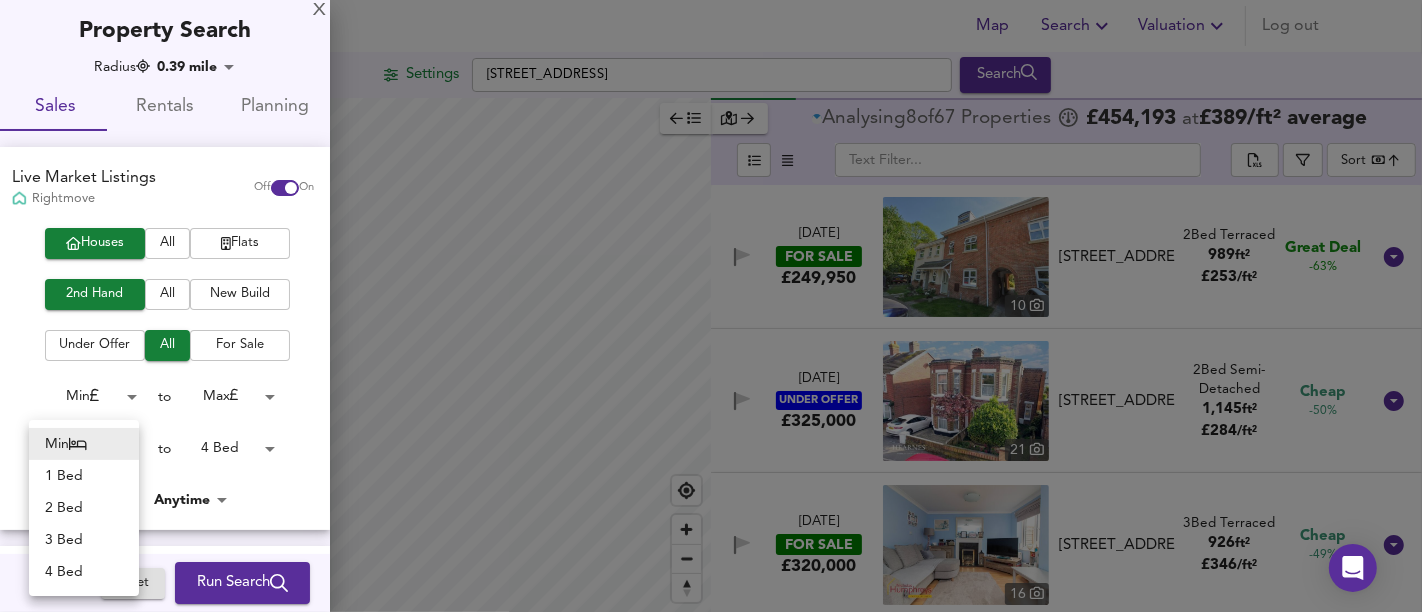 click on "4 Bed" at bounding box center (84, 572) 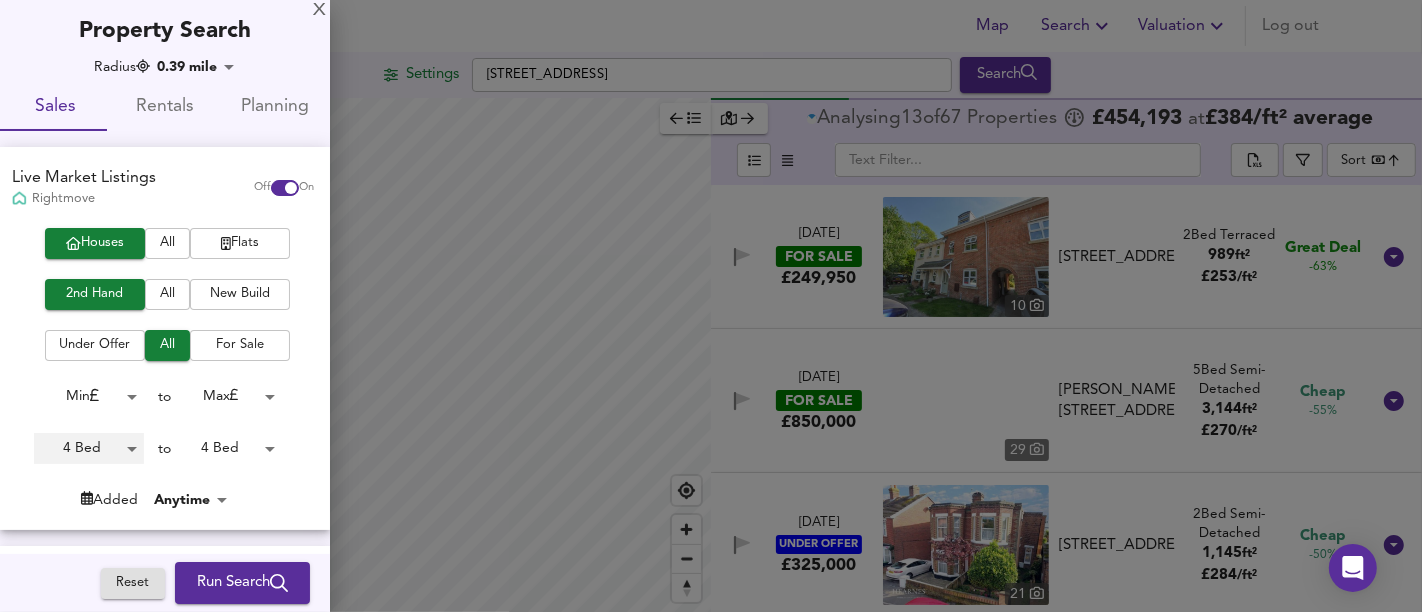 type on "4" 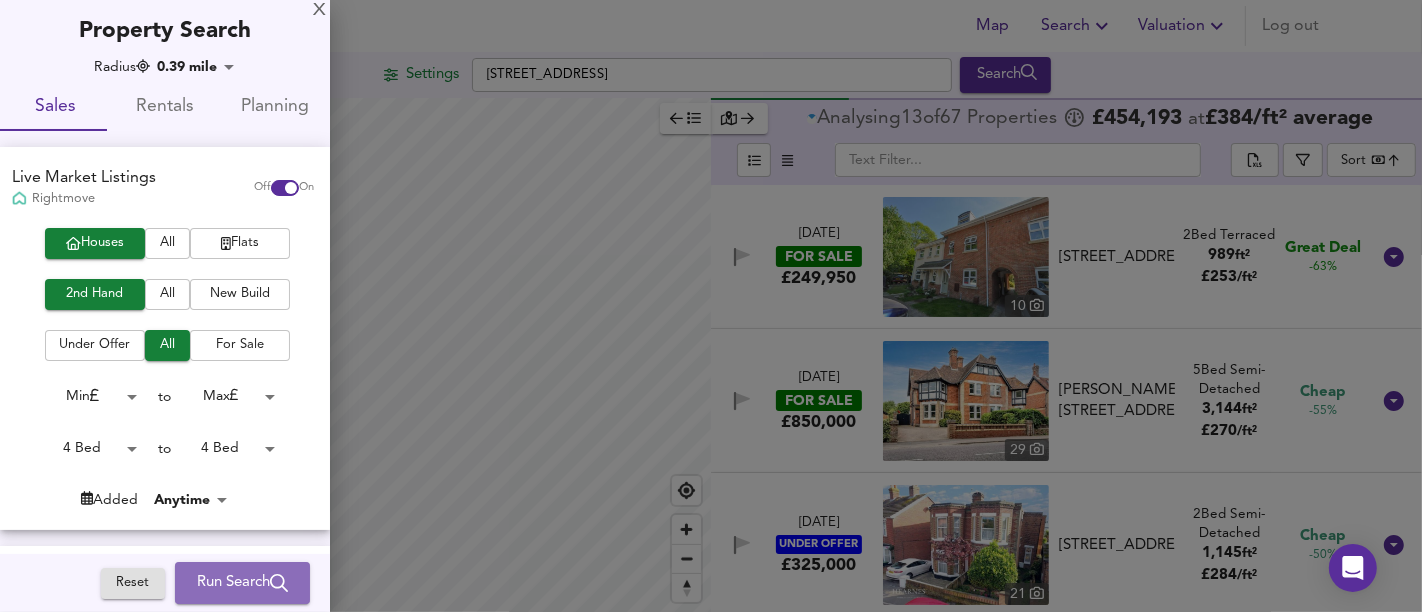 click on "Run Search" at bounding box center (242, 583) 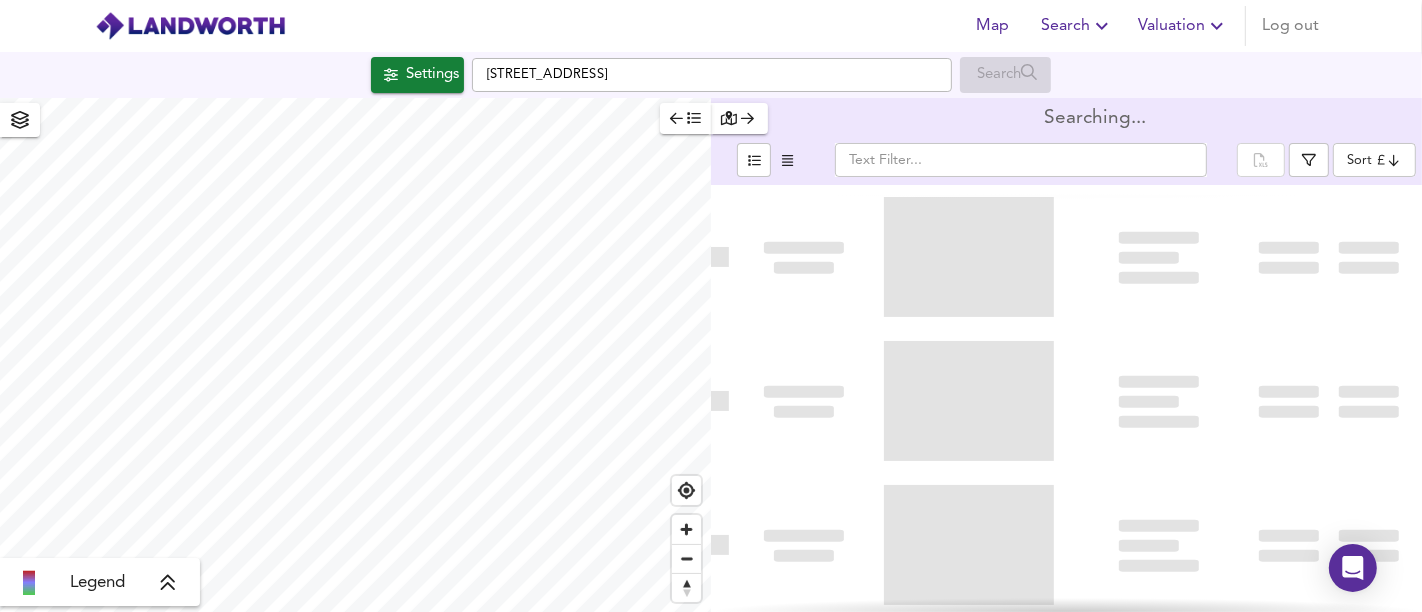 type on "bestdeal" 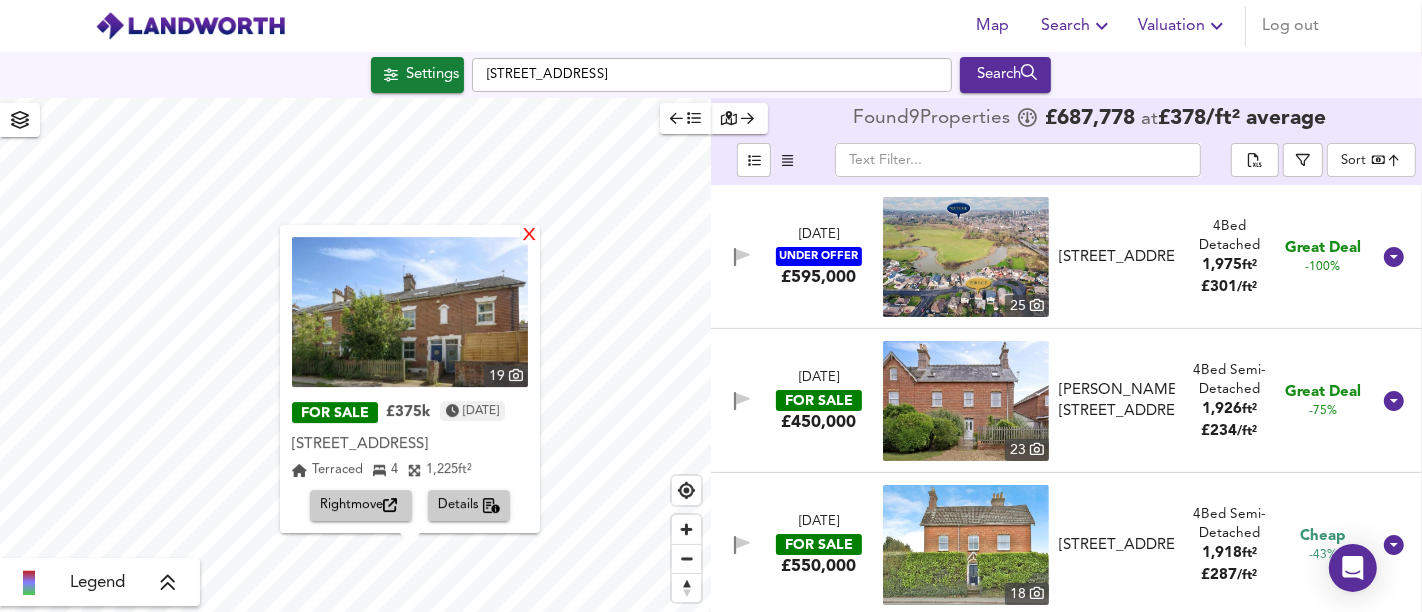 click on "X" at bounding box center [529, 236] 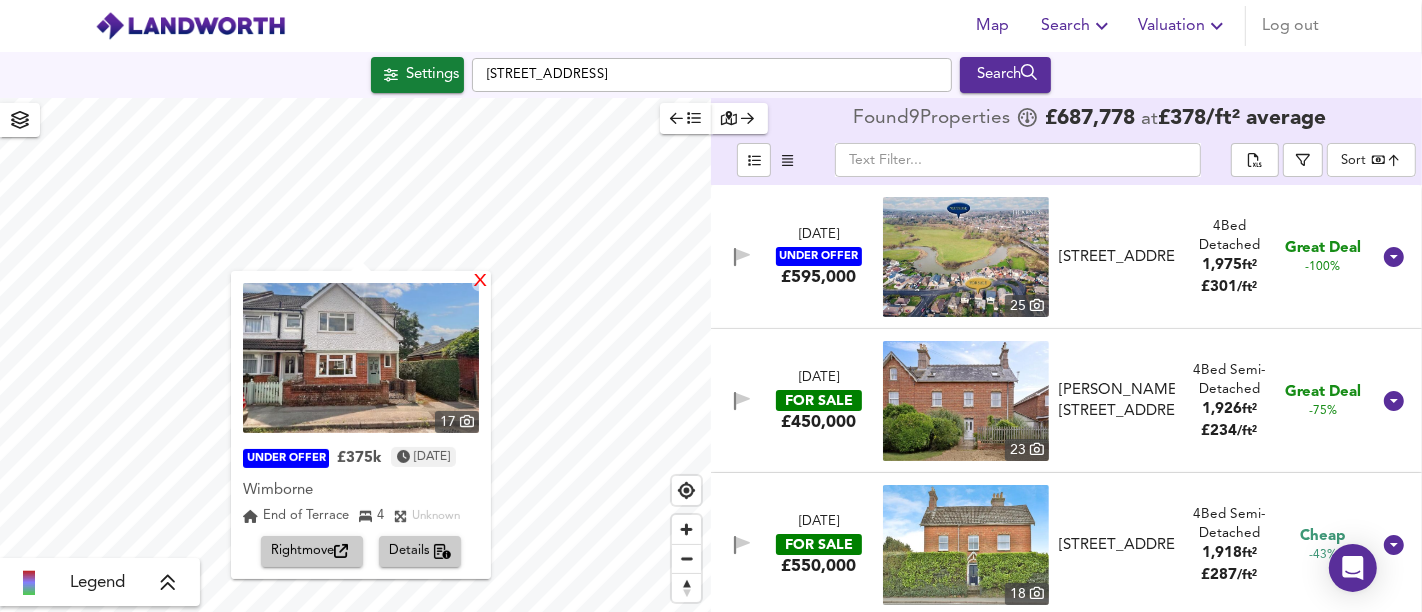 click on "X" at bounding box center (480, 282) 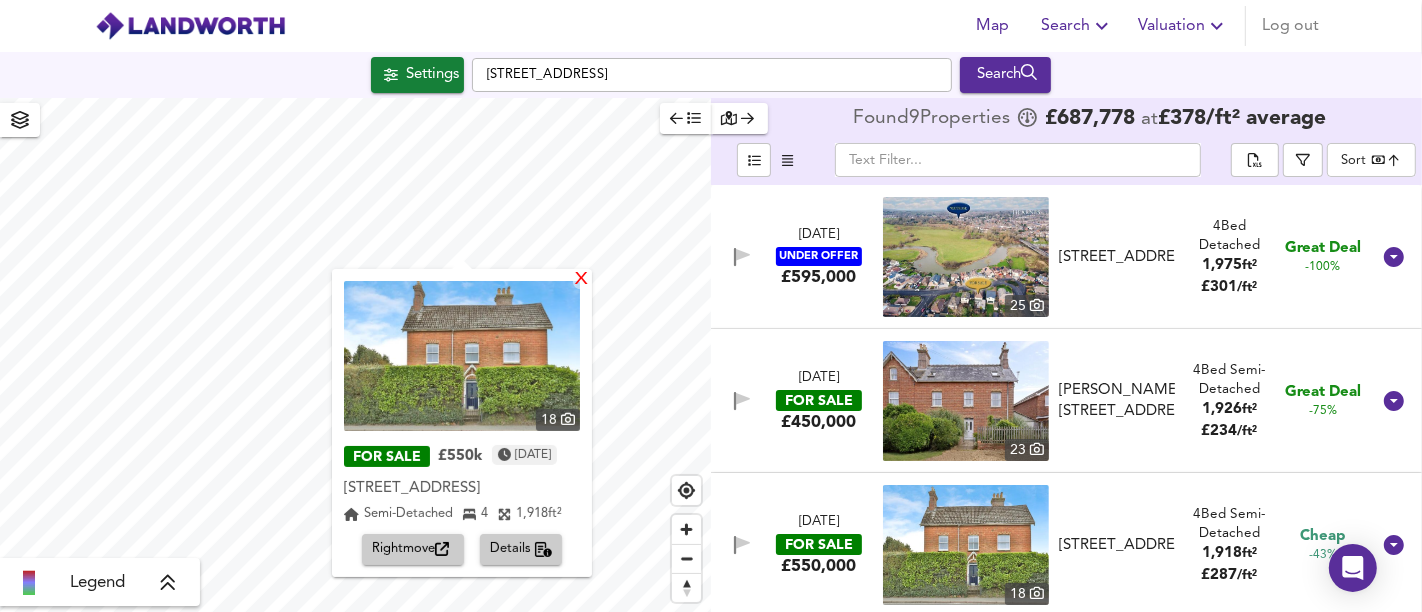 click on "X" at bounding box center [581, 280] 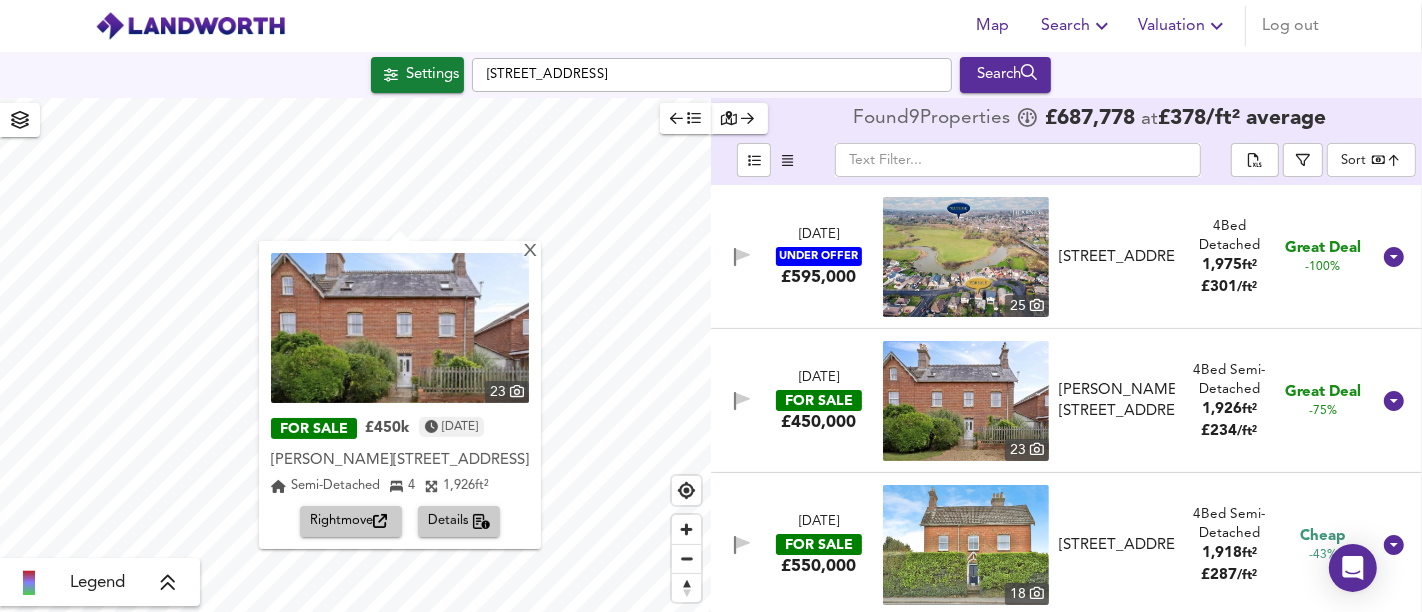 click on "23     FOR SALE £450k [DATE] [PERSON_NAME][GEOGRAPHIC_DATA][STREET_ADDRESS][PERSON_NAME] Semi-Detached 4 1,926 ft² Rightmove   Details" at bounding box center [400, 395] 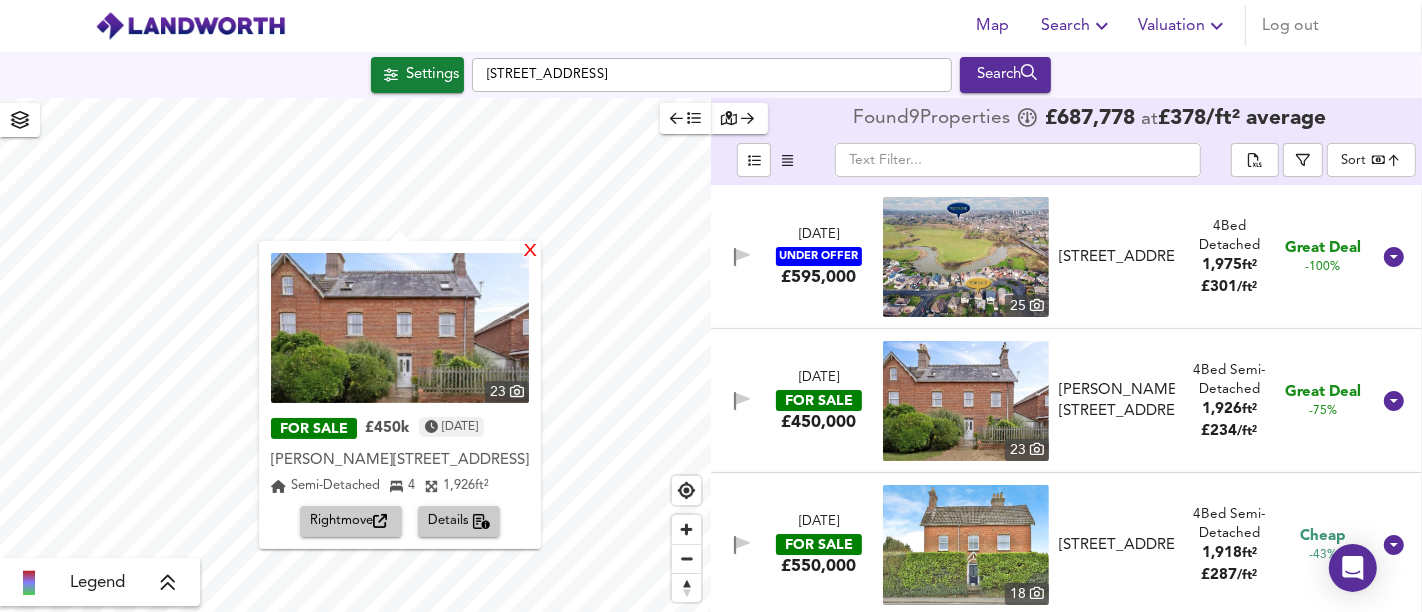 click on "X" at bounding box center [530, 252] 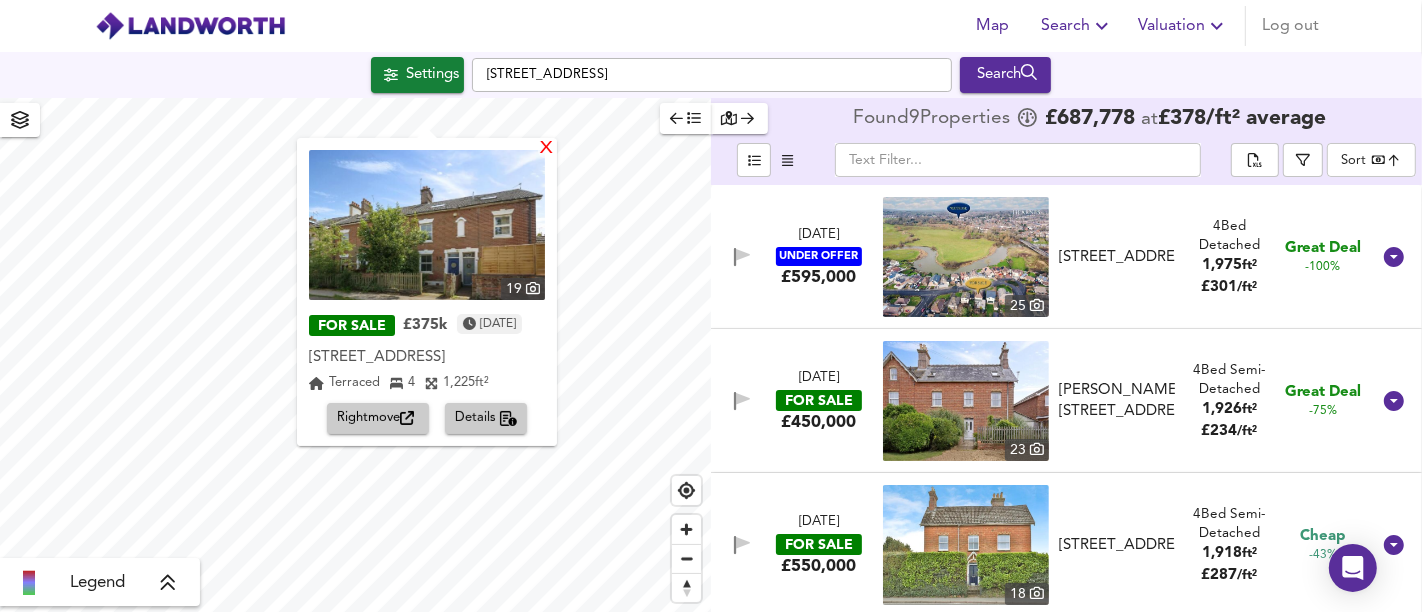 click on "X" at bounding box center [546, 149] 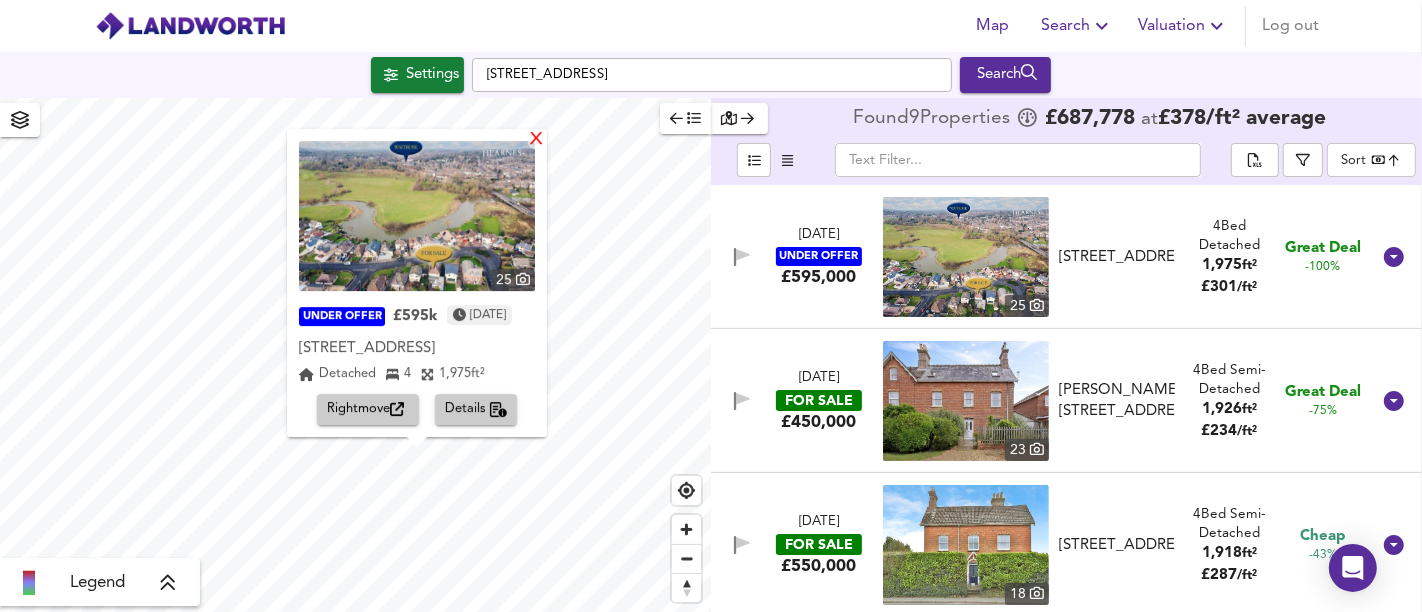 click on "X" at bounding box center (536, 140) 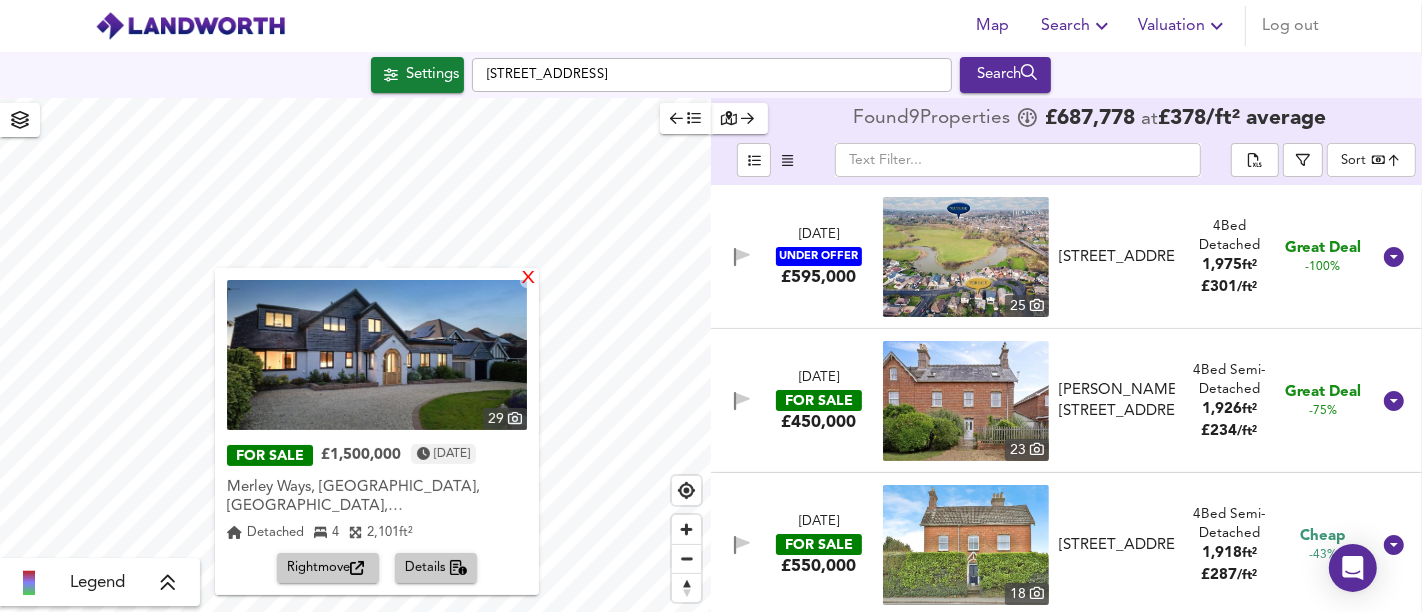 click on "X" at bounding box center [528, 279] 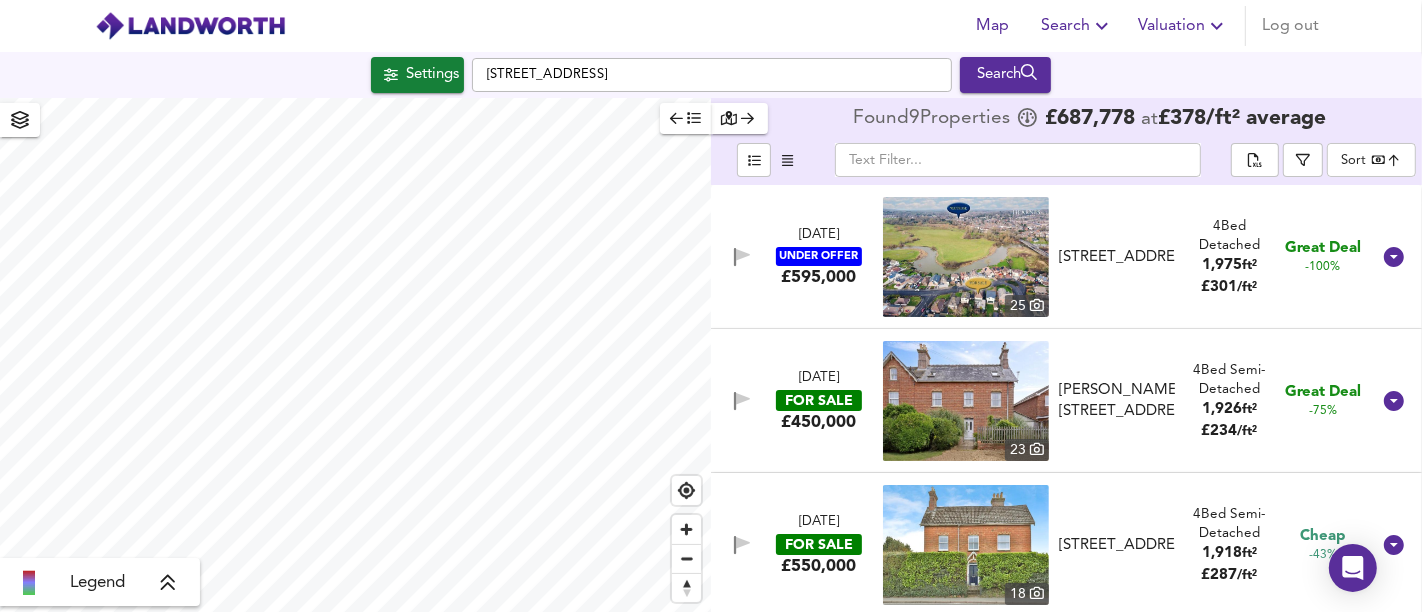 click on "Map Search Valuation Log out        Settings     [STREET_ADDRESS]        Search            Legend       Found  9  Propert ies     £ 687,778   at  £ 378 / ft²   average              ​         Sort   bestdeal ​ [DATE] UNDER OFFER £595,000     [STREET_ADDRESS] 4  Bed   Detached 1,975 ft² £ 301 / ft²   Great Deal -100% [DATE] FOR SALE £450,000     [STREET_ADDRESS][PERSON_NAME][PERSON_NAME] 4  Bed   Semi-Detached 1,926 ft² £ 234 / ft²   Great Deal -75% [DATE] FOR SALE £550,000     [STREET_ADDRESS] 4  Bed   Semi-Detached 1,918 ft² £ 287 / ft²   Cheap -43% [DATE] FOR SALE £585,000     [STREET_ADDRESS][GEOGRAPHIC_DATA] 4  Bed   Semi-Detached 1,798 ft² £ 325 / ft²   Cheap -39% [DATE] FOR SALE £985,000     22     4  Bed" at bounding box center (711, 306) 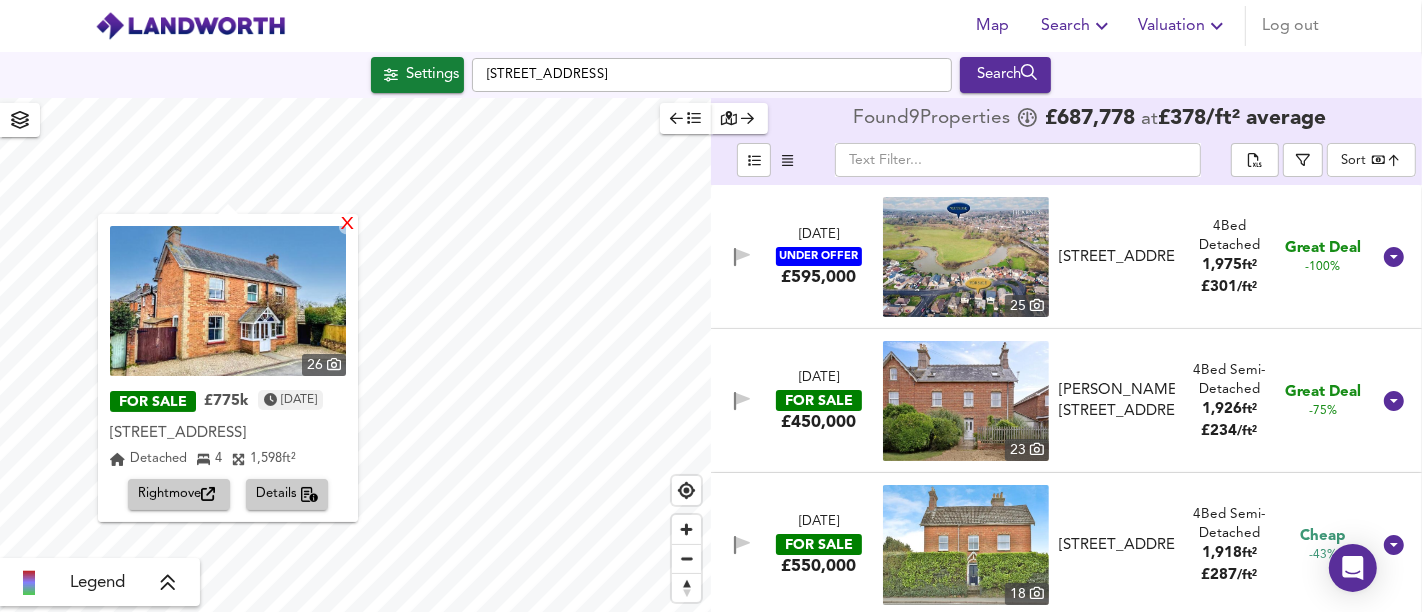 click on "X" at bounding box center (347, 225) 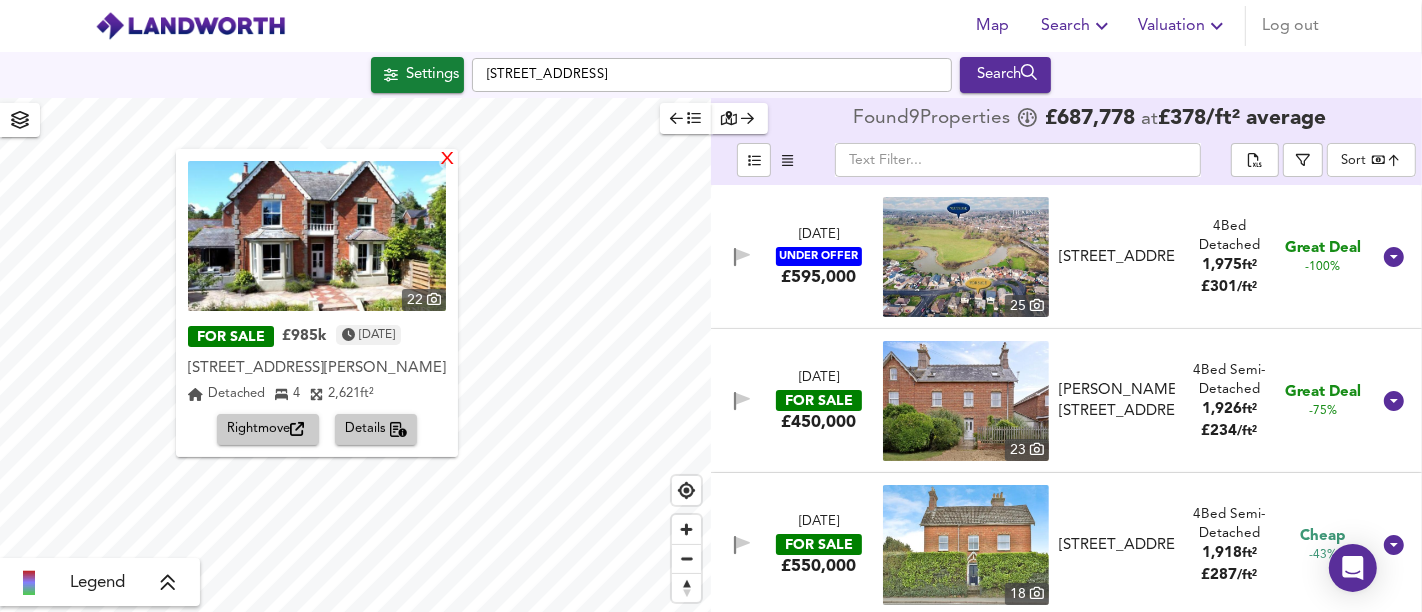 click on "X" at bounding box center (447, 160) 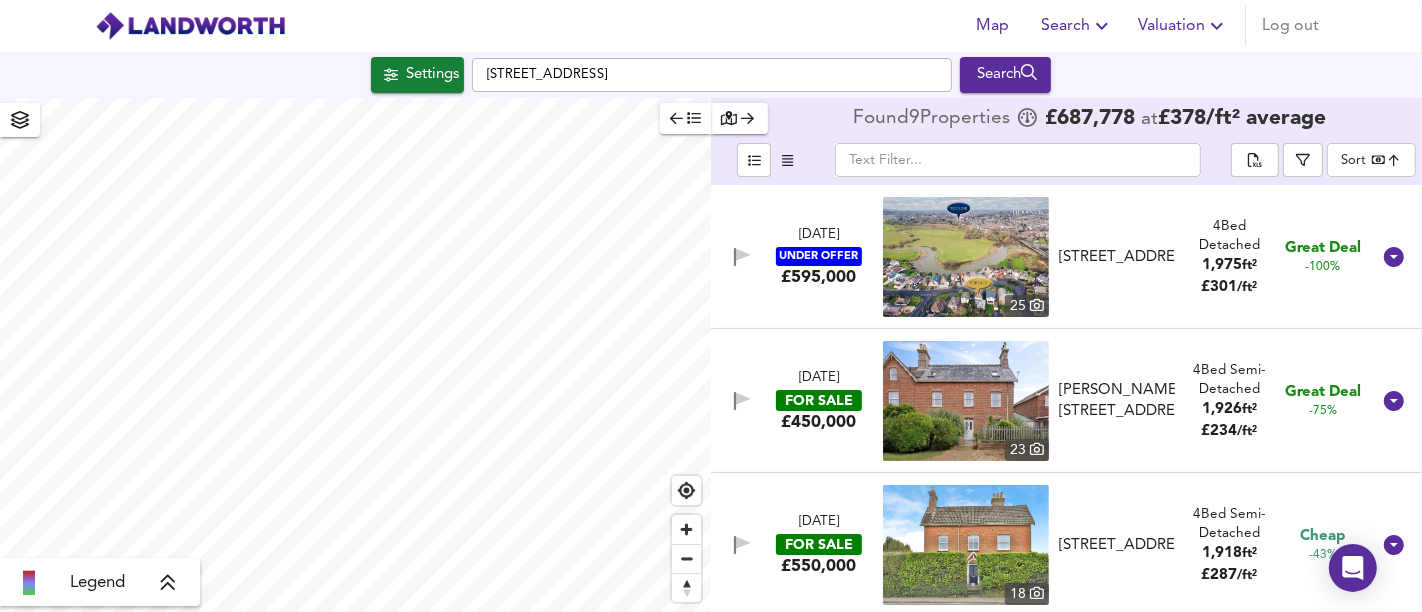 click on "Settings" at bounding box center [432, 75] 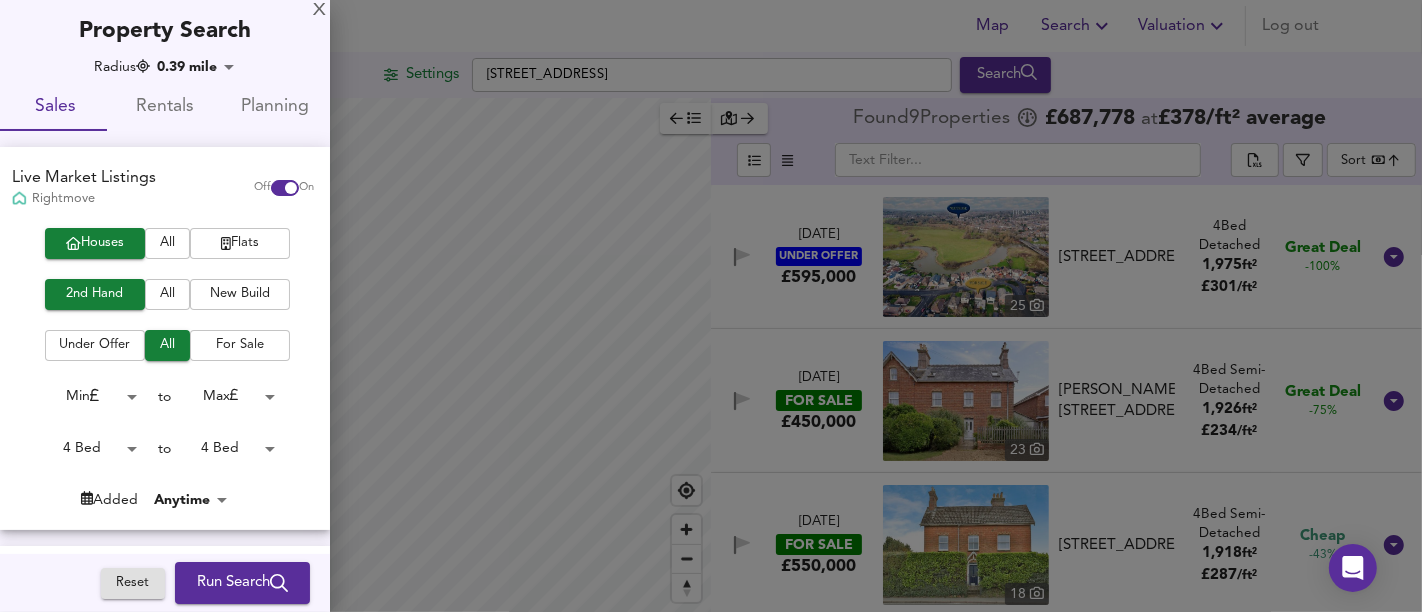 click on "Map Search Valuation Log out        Settings     [STREET_ADDRESS]        Search            Legend       Found  9  Propert ies     £ 687,778   at  £ 378 / ft²   average              ​         Sort   bestdeal ​ [DATE] UNDER OFFER £595,000     [STREET_ADDRESS] 4  Bed   Detached 1,975 ft² £ 301 / ft²   Great Deal -100% [DATE] FOR SALE £450,000     [STREET_ADDRESS][PERSON_NAME][PERSON_NAME] 4  Bed   Semi-Detached 1,926 ft² £ 234 / ft²   Great Deal -75% [DATE] FOR SALE £550,000     [STREET_ADDRESS] 4  Bed   Semi-Detached 1,918 ft² £ 287 / ft²   Cheap -43% [DATE] FOR SALE £585,000     [STREET_ADDRESS][GEOGRAPHIC_DATA] 4  Bed   Semi-Detached 1,798 ft² £ 325 / ft²   Cheap -39% [DATE] FOR SALE £985,000     22     4  Bed" at bounding box center [711, 306] 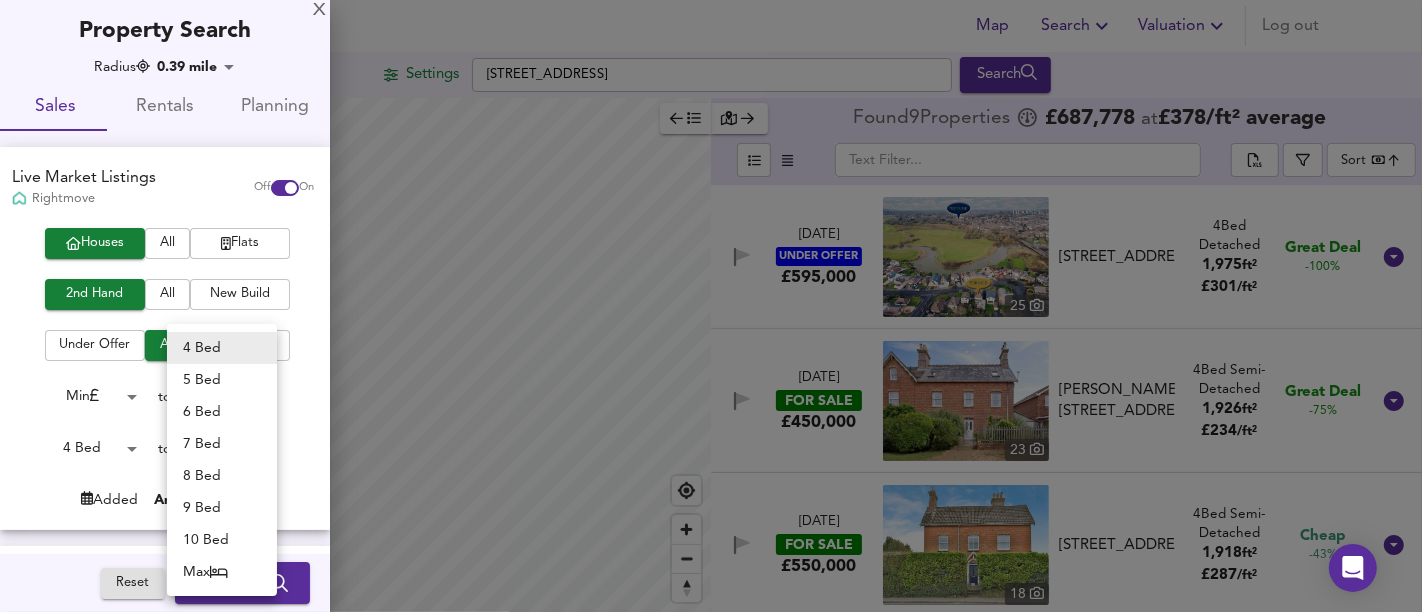 click at bounding box center [711, 306] 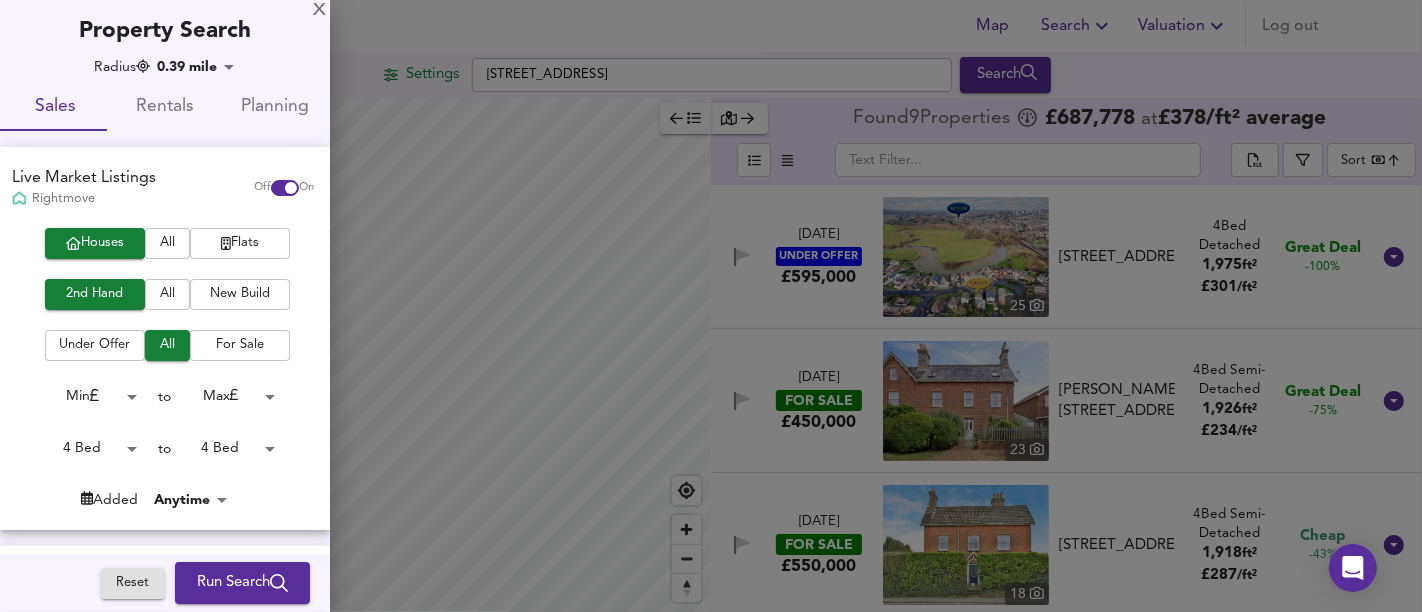 click on "4 Bed 5 Bed 6 Bed 7 Bed 8 Bed 9 Bed 10 Bed Max" at bounding box center (711, 306) 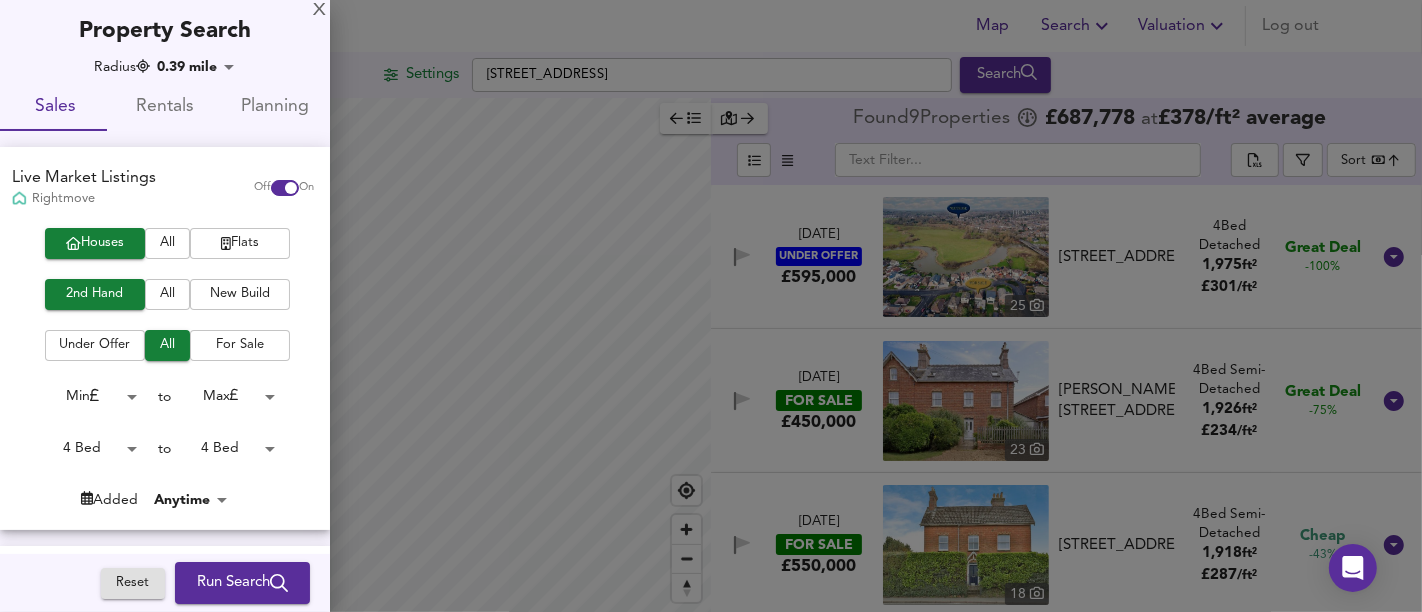 click on "Map Search Valuation Log out        Settings     [STREET_ADDRESS]        Search            Legend       Found  9  Propert ies     £ 687,778   at  £ 378 / ft²   average              ​         Sort   bestdeal ​ [DATE] UNDER OFFER £595,000     [STREET_ADDRESS] 4  Bed   Detached 1,975 ft² £ 301 / ft²   Great Deal -100% [DATE] FOR SALE £450,000     [STREET_ADDRESS][PERSON_NAME][PERSON_NAME] 4  Bed   Semi-Detached 1,926 ft² £ 234 / ft²   Great Deal -75% [DATE] FOR SALE £550,000     [STREET_ADDRESS] 4  Bed   Semi-Detached 1,918 ft² £ 287 / ft²   Cheap -43% [DATE] FOR SALE £585,000     [STREET_ADDRESS][GEOGRAPHIC_DATA] 4  Bed   Semi-Detached 1,798 ft² £ 325 / ft²   Cheap -39% [DATE] FOR SALE £985,000     22     4  Bed" at bounding box center (711, 306) 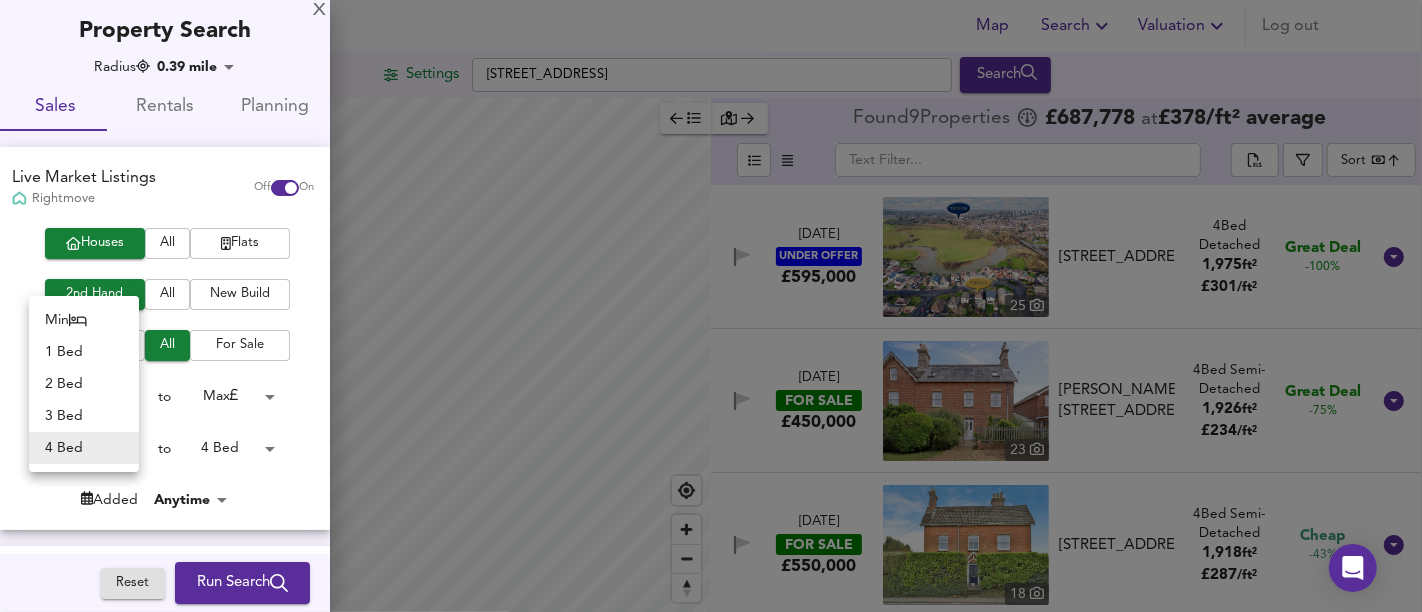 click on "3 Bed" at bounding box center [84, 416] 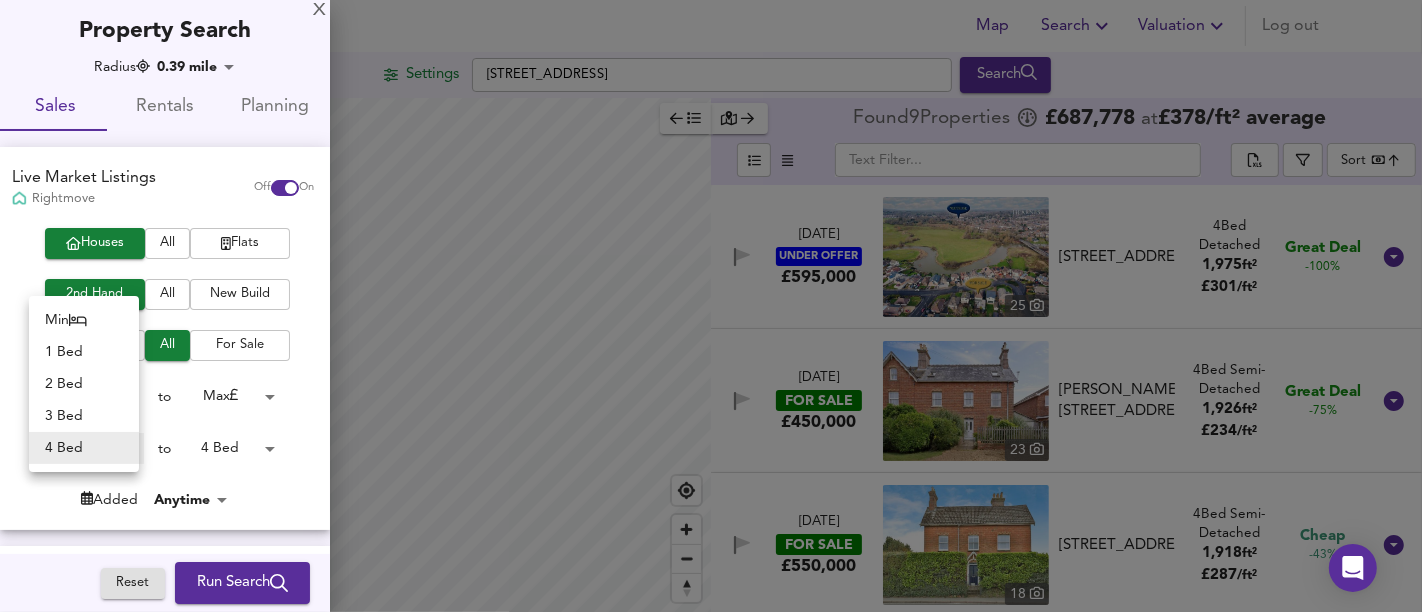 type on "3" 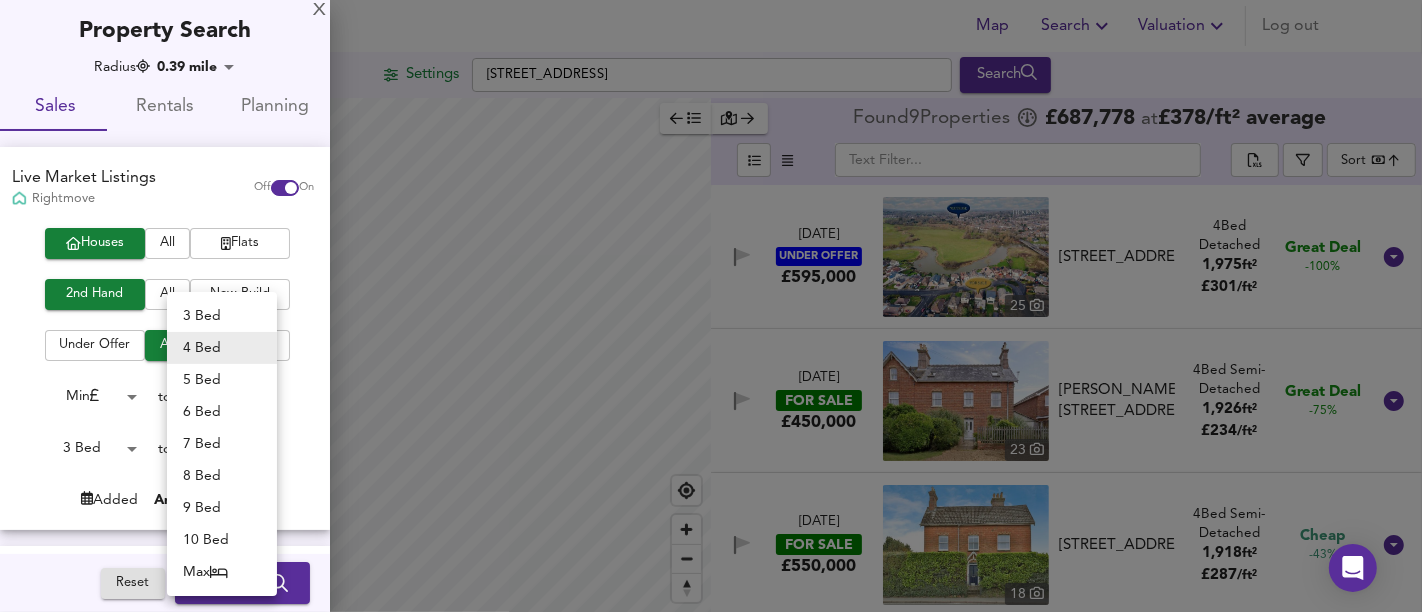 click on "Map Search Valuation Log out        Settings     [STREET_ADDRESS]        Search            Legend       Found  9  Propert ies     £ 687,778   at  £ 378 / ft²   average              ​         Sort   bestdeal ​ [DATE] UNDER OFFER £595,000     [STREET_ADDRESS] 4  Bed   Detached 1,975 ft² £ 301 / ft²   Great Deal -100% [DATE] FOR SALE £450,000     [STREET_ADDRESS][PERSON_NAME][PERSON_NAME] 4  Bed   Semi-Detached 1,926 ft² £ 234 / ft²   Great Deal -75% [DATE] FOR SALE £550,000     [STREET_ADDRESS] 4  Bed   Semi-Detached 1,918 ft² £ 287 / ft²   Cheap -43% [DATE] FOR SALE £585,000     [STREET_ADDRESS][GEOGRAPHIC_DATA] 4  Bed   Semi-Detached 1,798 ft² £ 325 / ft²   Cheap -39% [DATE] FOR SALE £985,000     22     4  Bed" at bounding box center (711, 306) 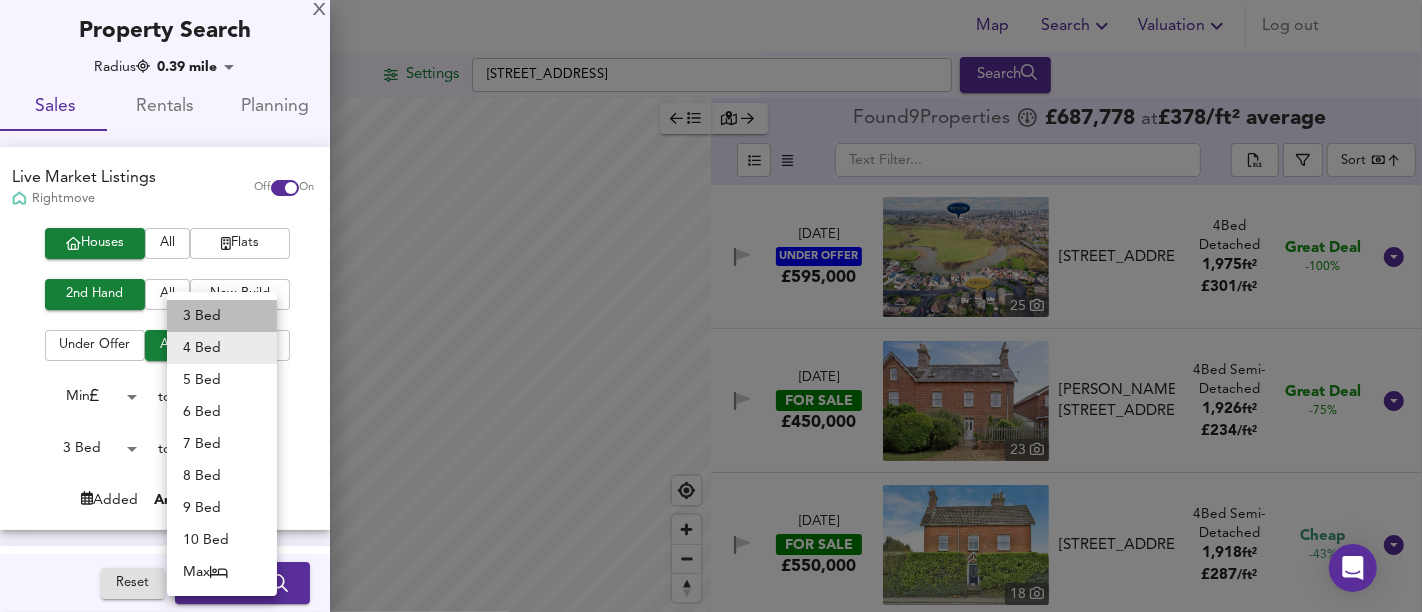 click on "3 Bed" at bounding box center (222, 316) 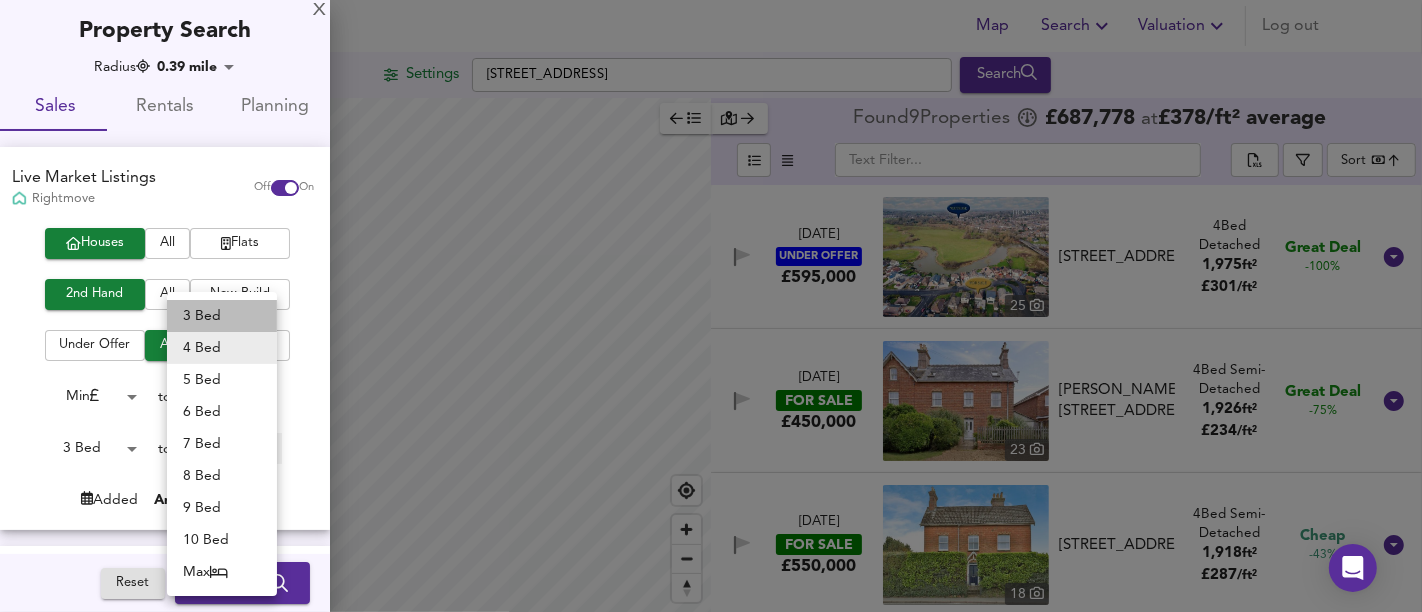 type on "3" 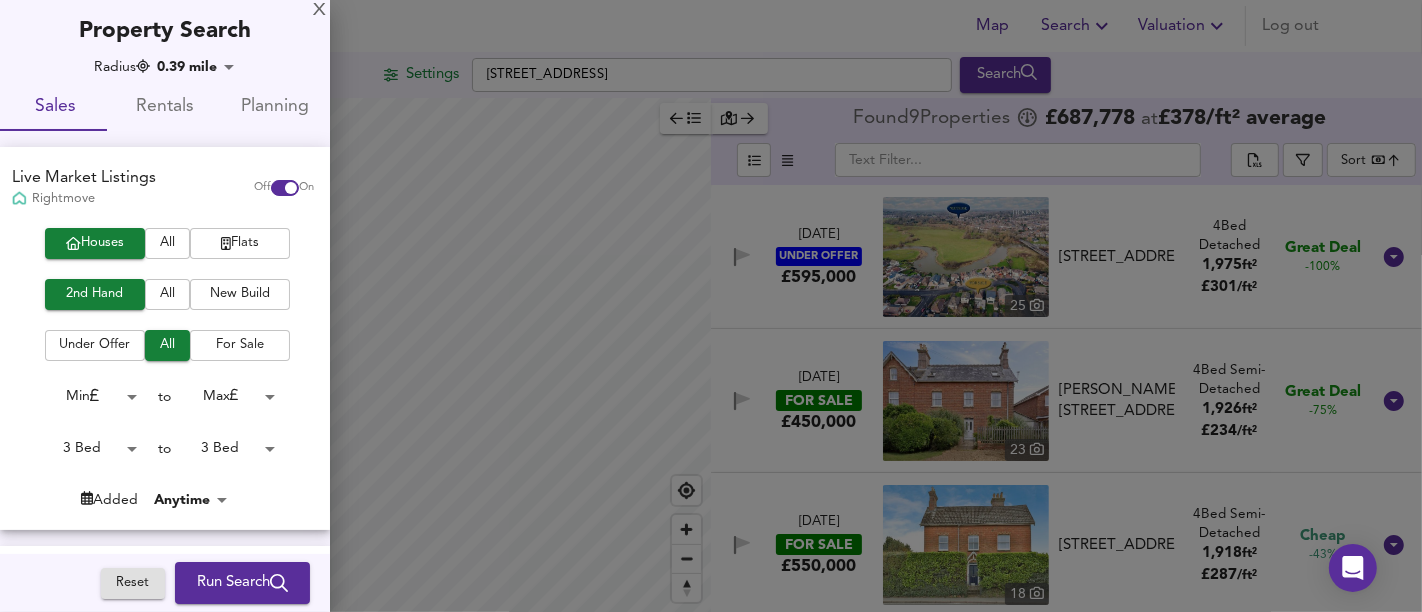 click on "Run Search" at bounding box center (242, 583) 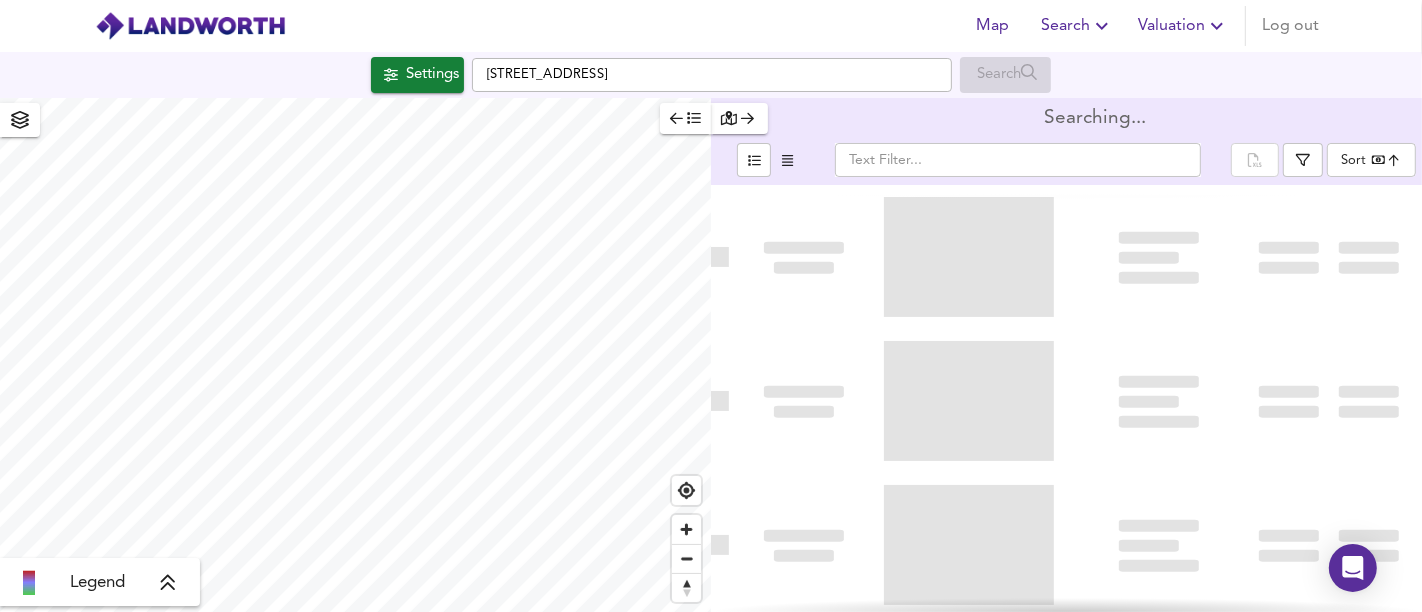 type on "bestdeal" 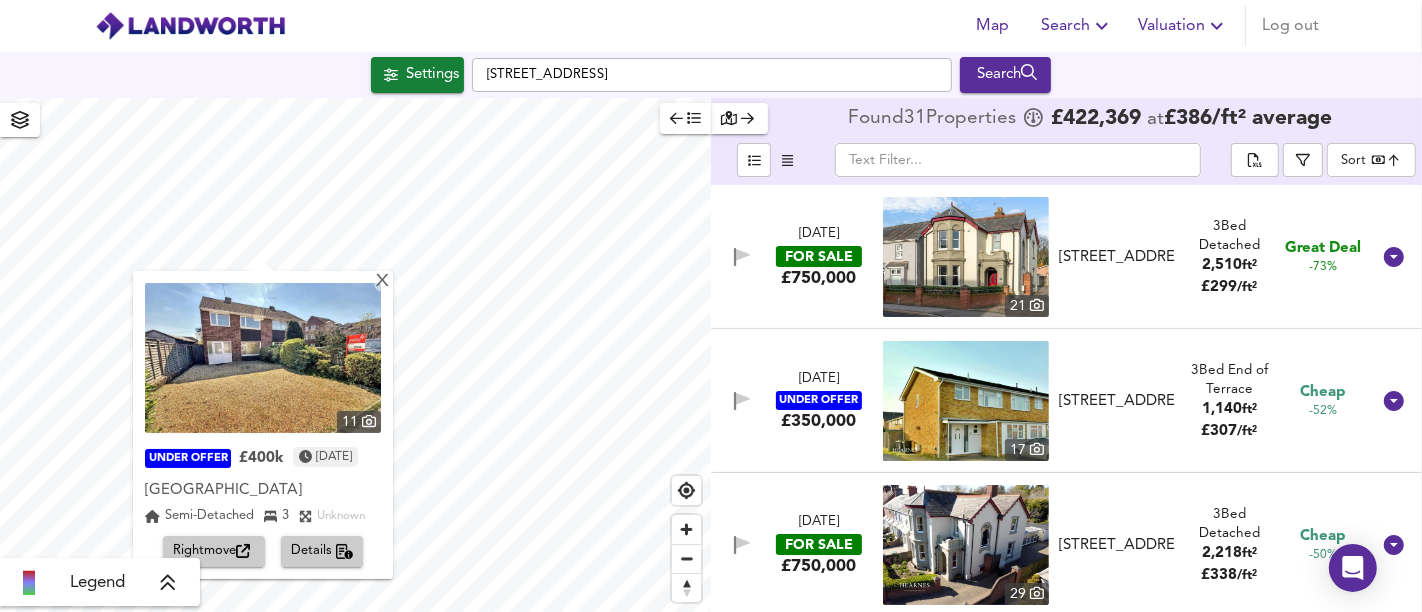 click 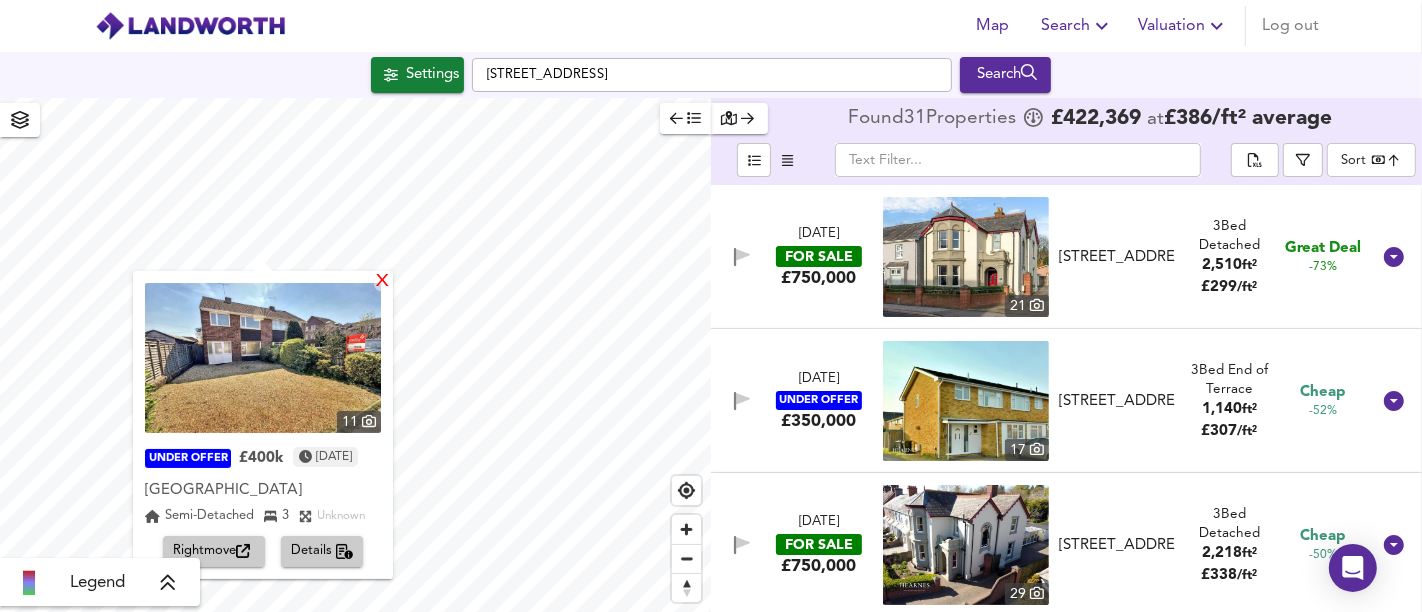 click on "X" at bounding box center [382, 282] 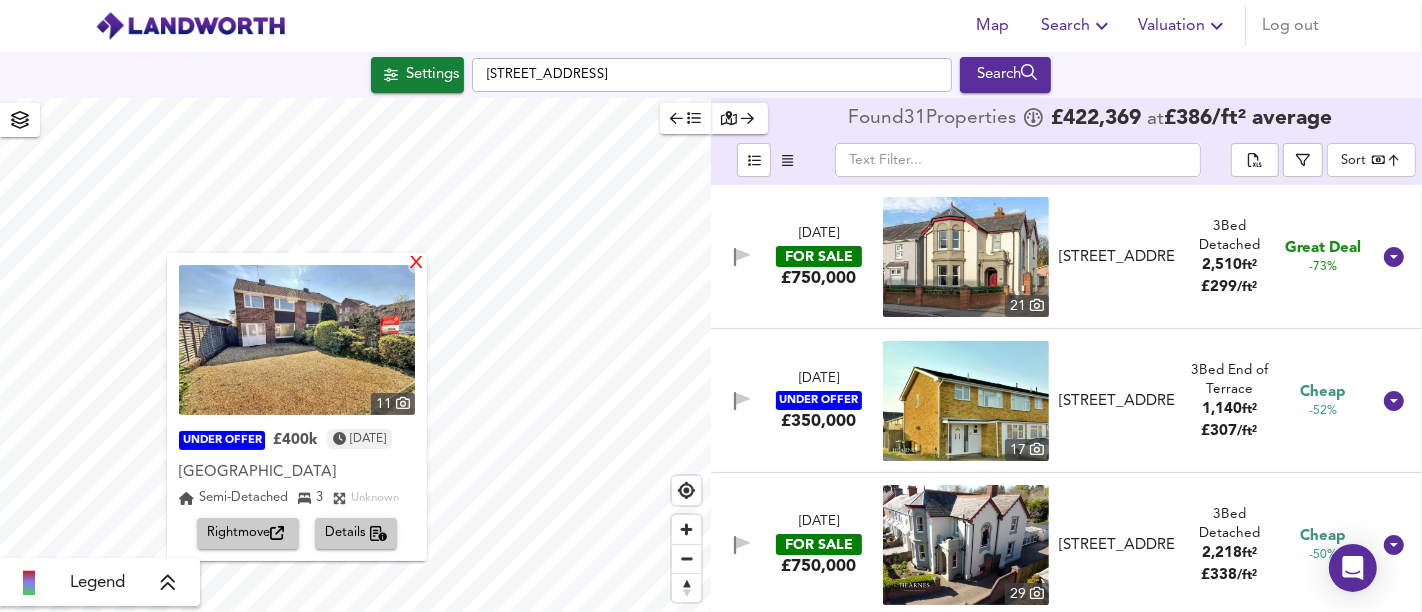 click on "X" at bounding box center [416, 264] 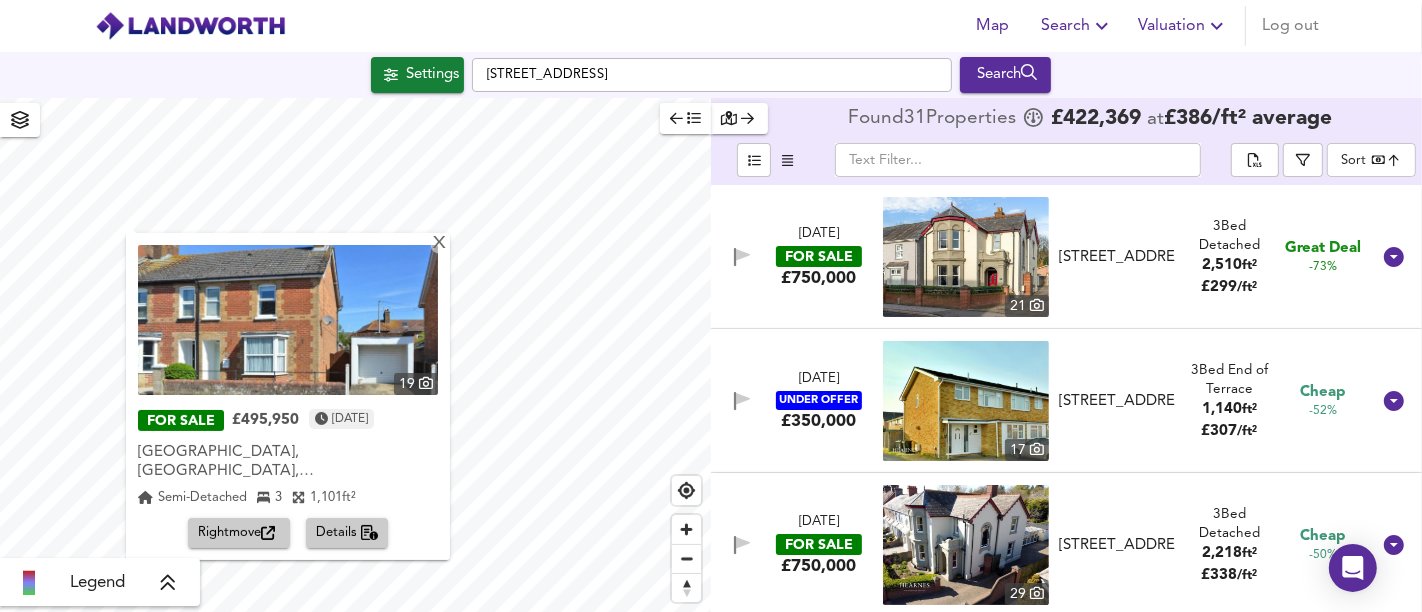 click on "Rightmove" at bounding box center (239, 533) 